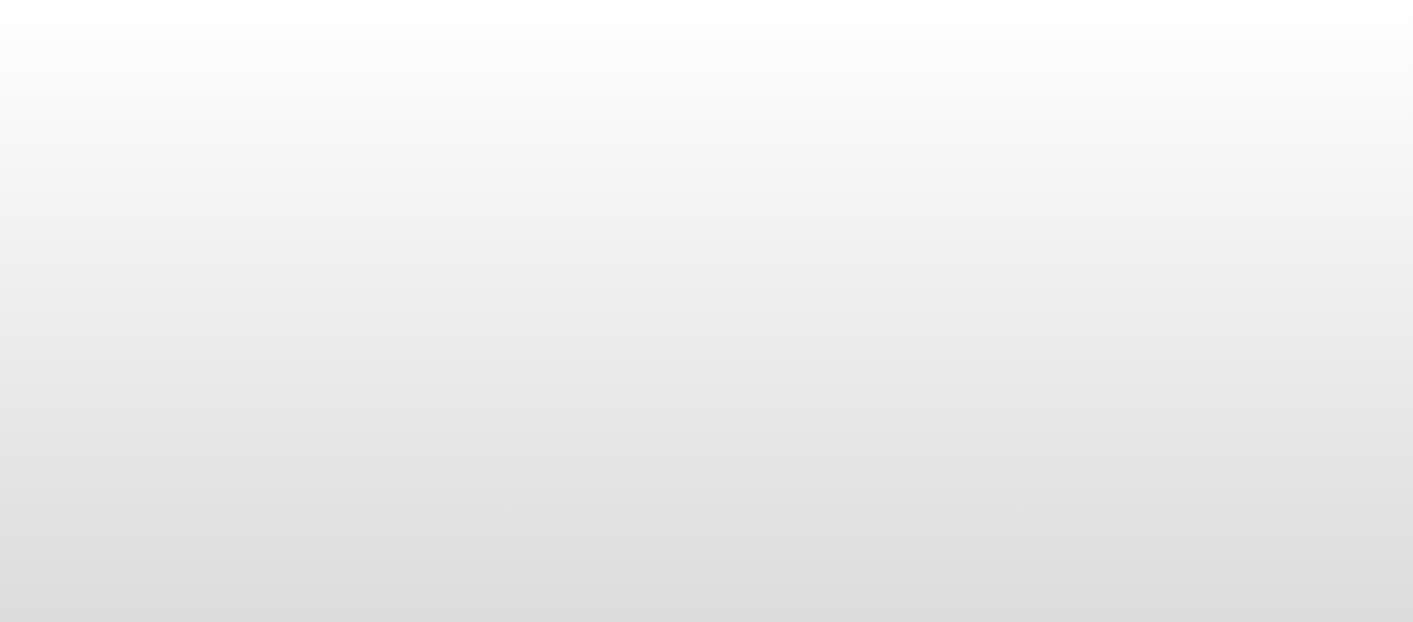 scroll, scrollTop: 0, scrollLeft: 0, axis: both 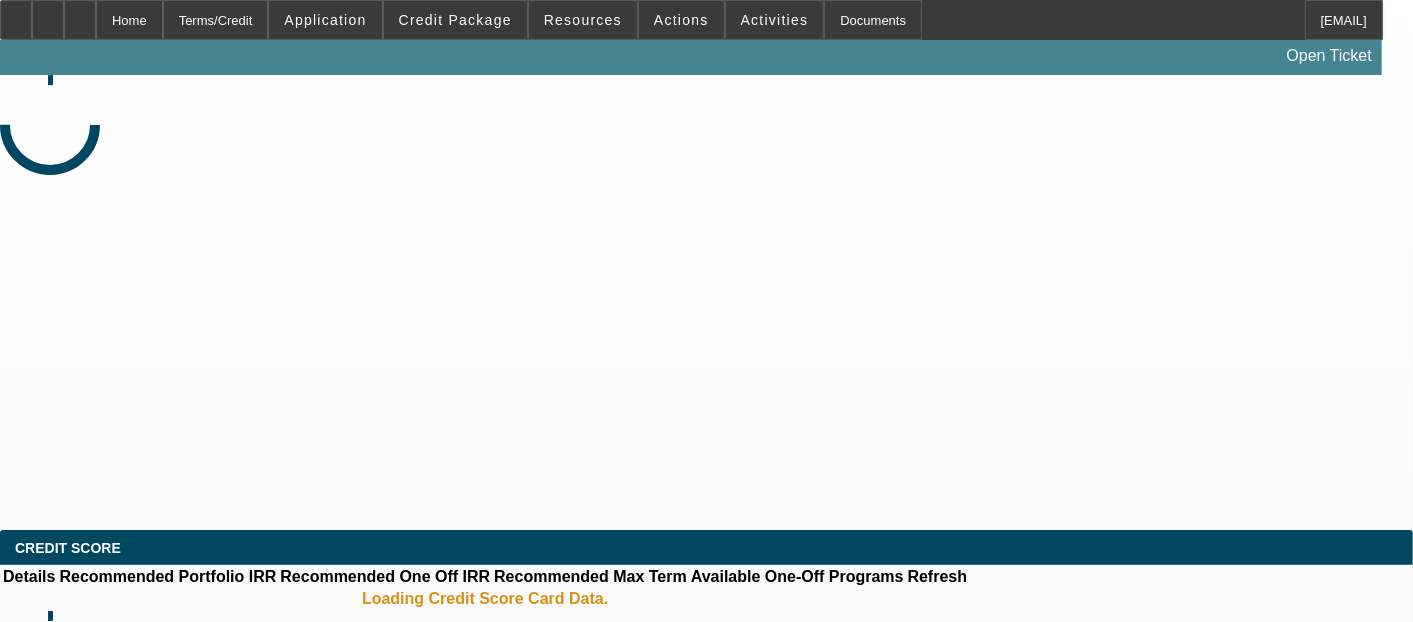 select on "0.1" 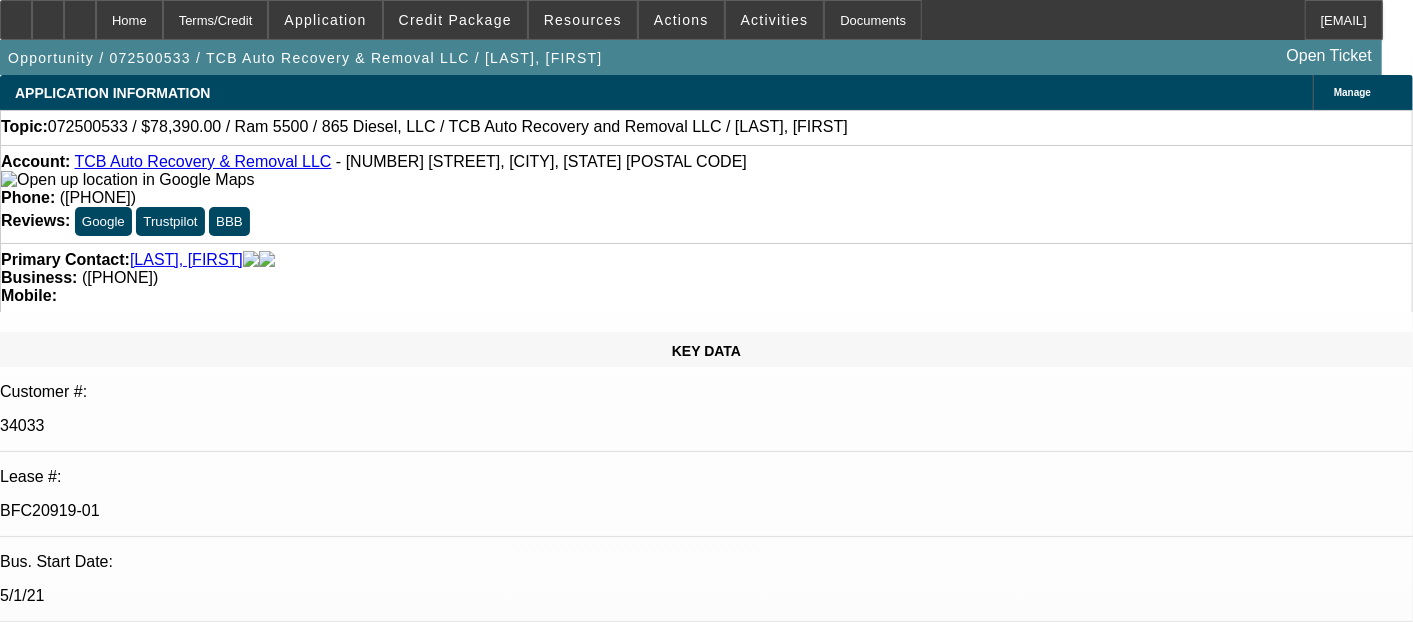 select on "1" 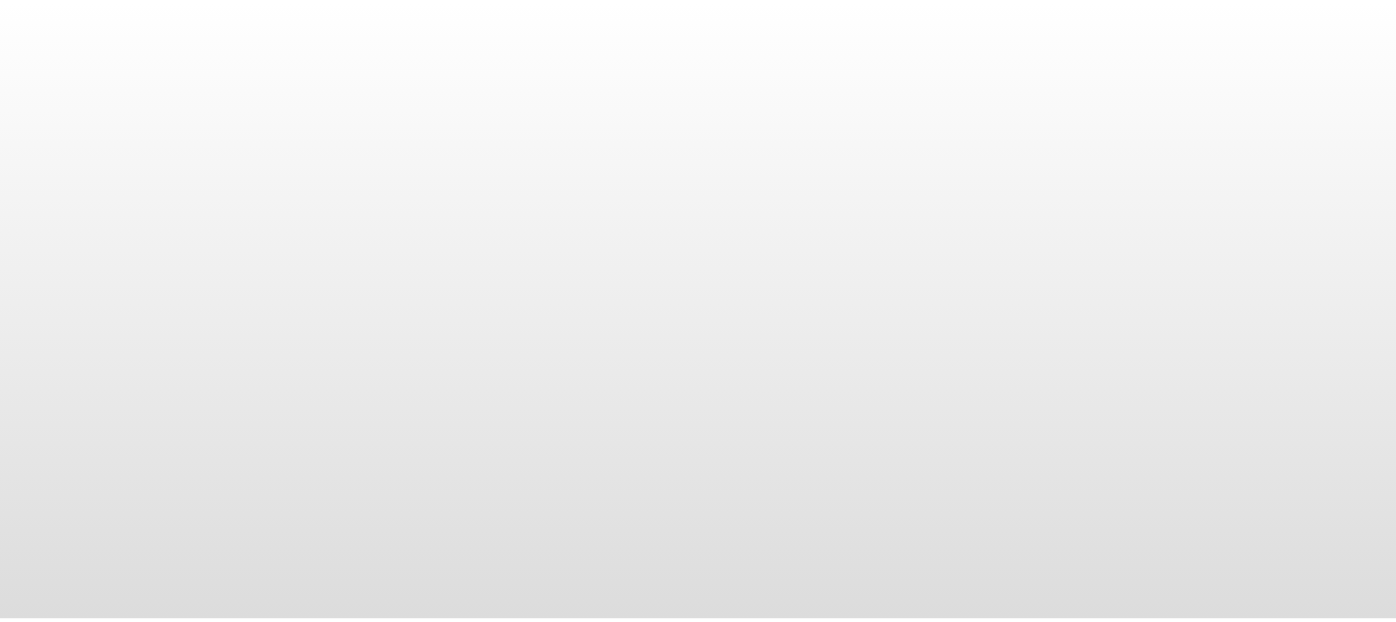 scroll, scrollTop: 0, scrollLeft: 0, axis: both 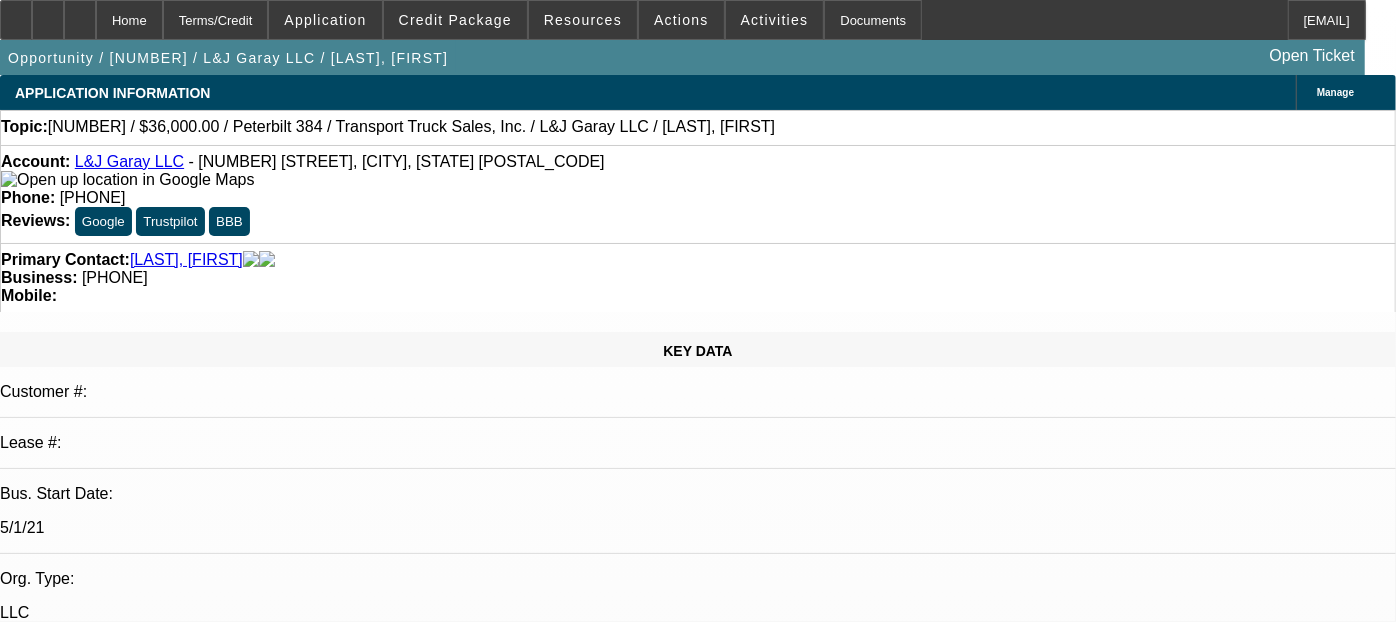 select on "0" 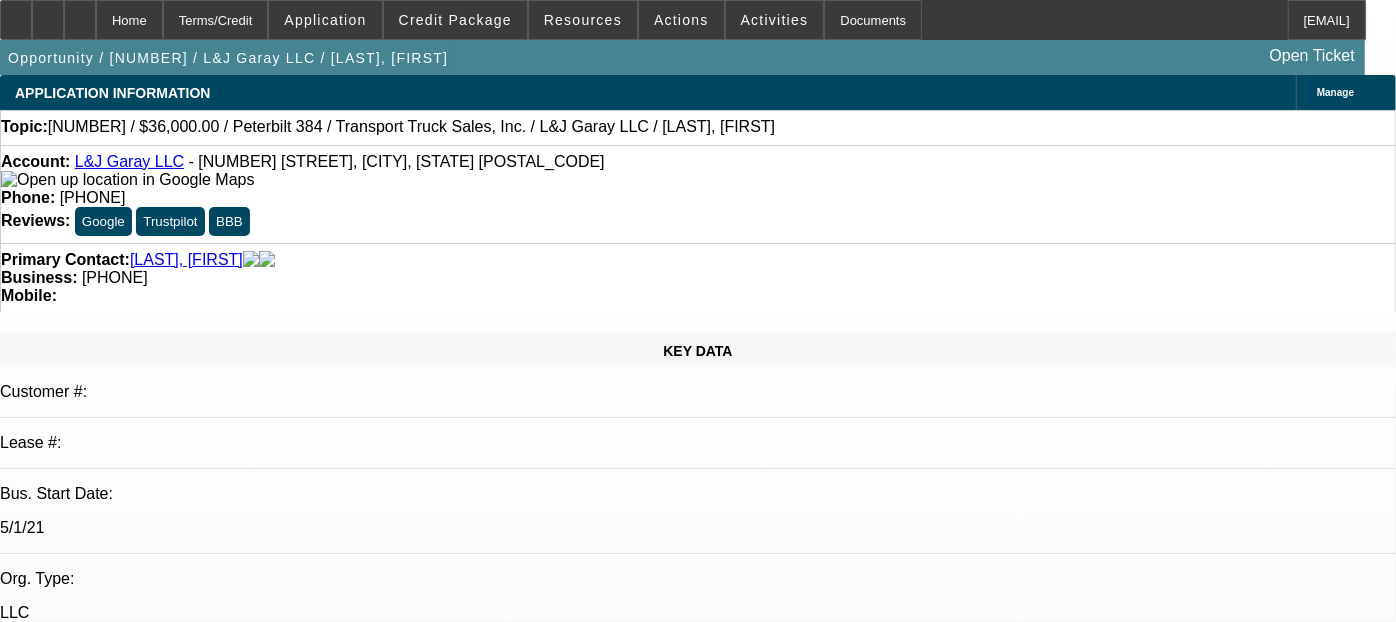 select on "1" 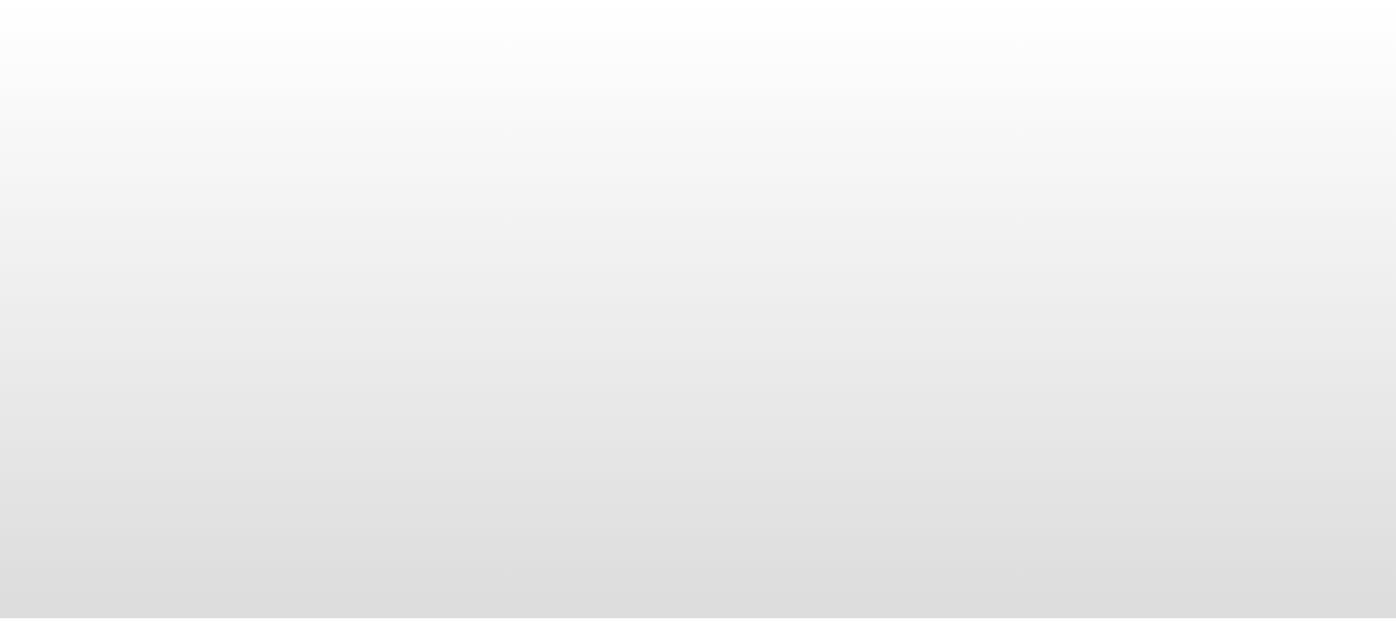 scroll, scrollTop: 0, scrollLeft: 0, axis: both 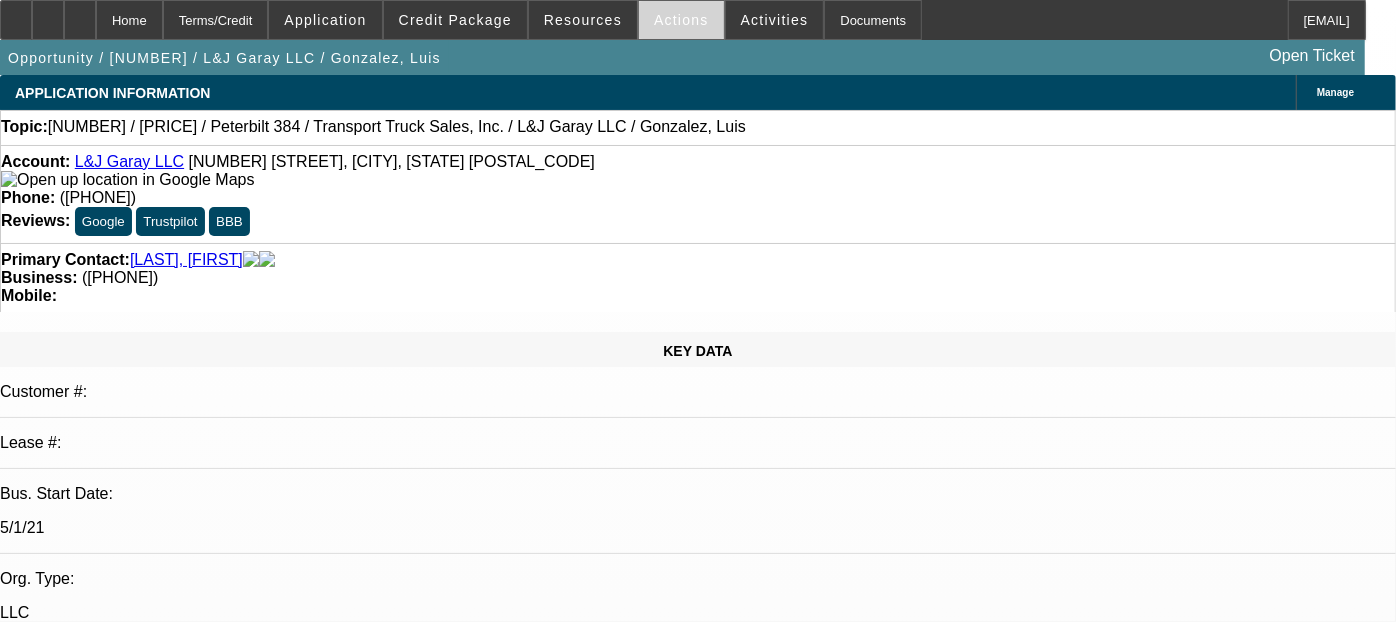 select on "0" 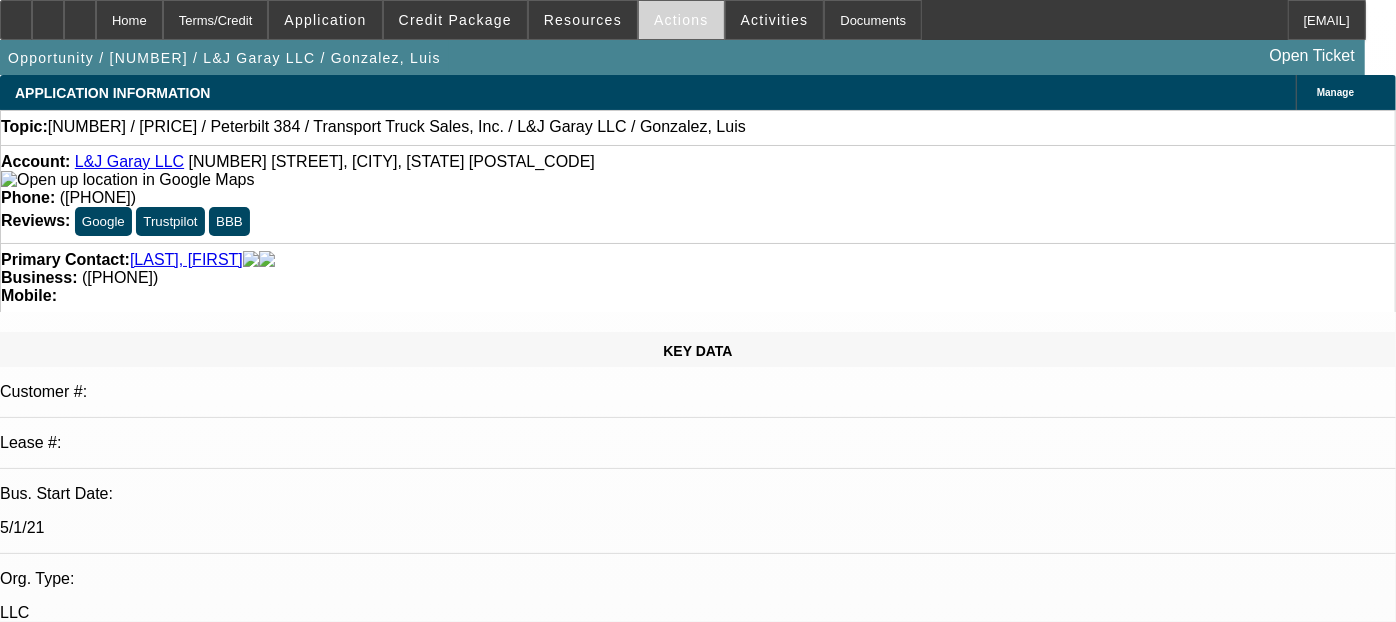 select on "1" 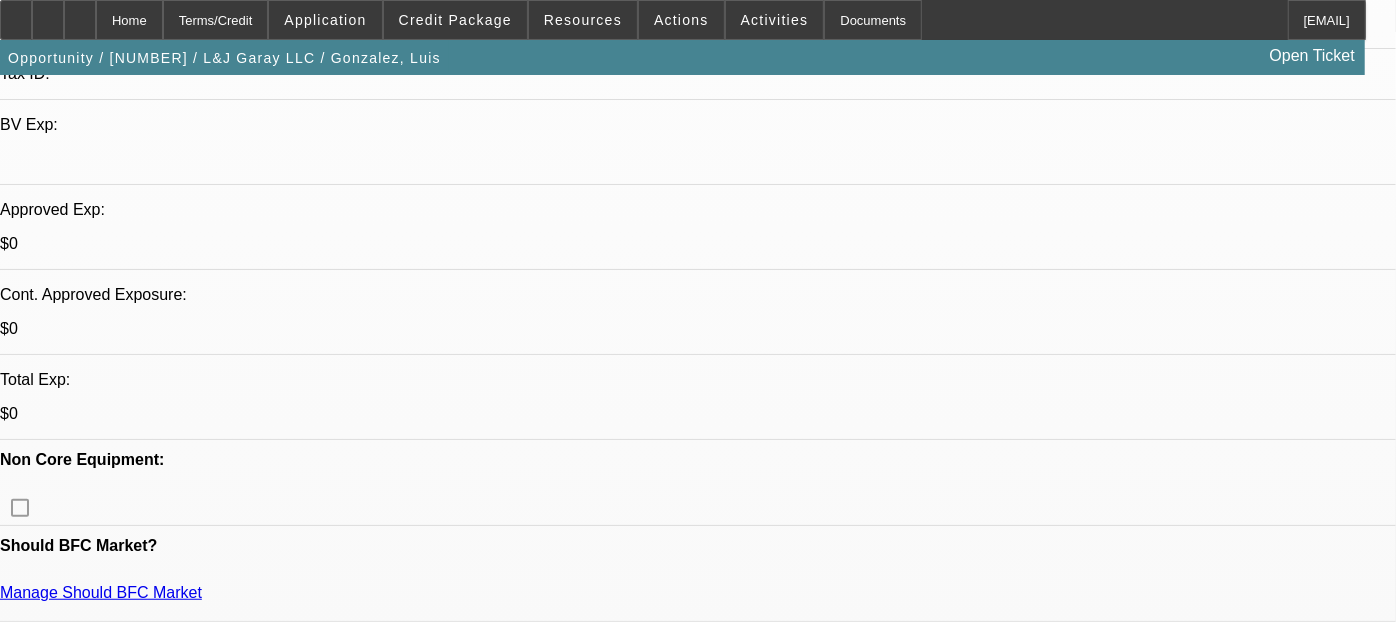 scroll, scrollTop: 592, scrollLeft: 0, axis: vertical 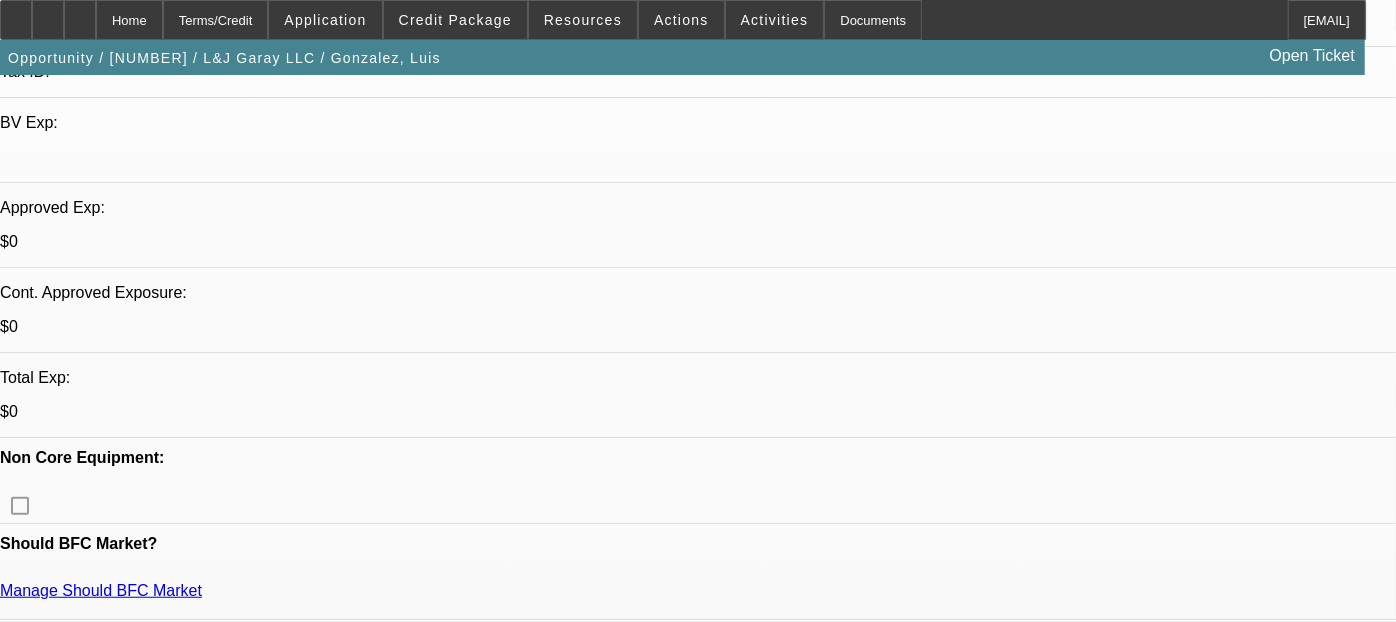 click on "18" at bounding box center (560, 2412) 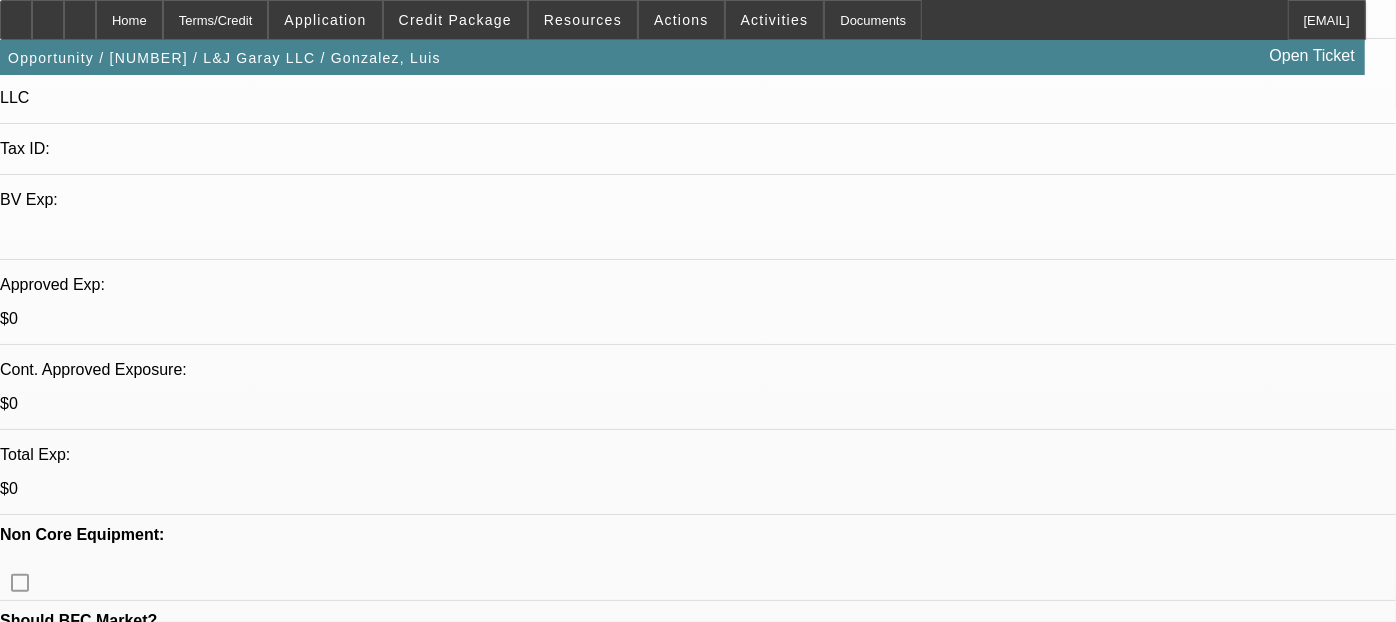 scroll, scrollTop: 468, scrollLeft: 0, axis: vertical 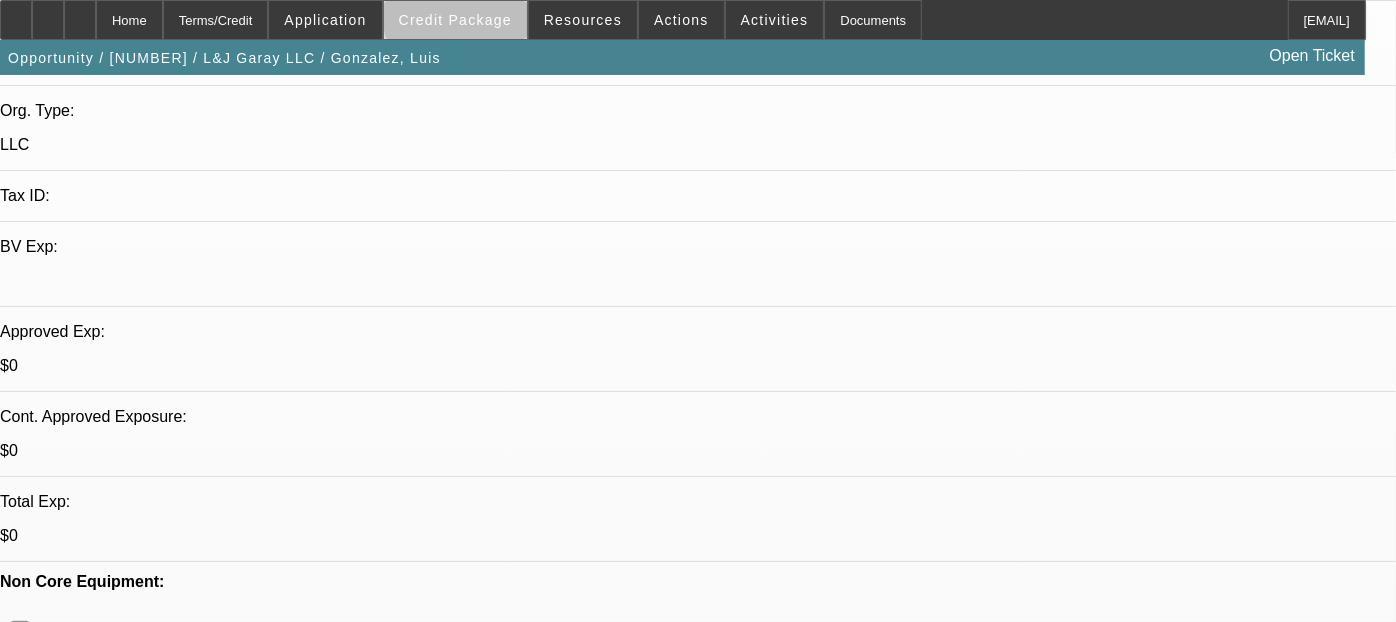 click on "Credit Package" at bounding box center [455, 20] 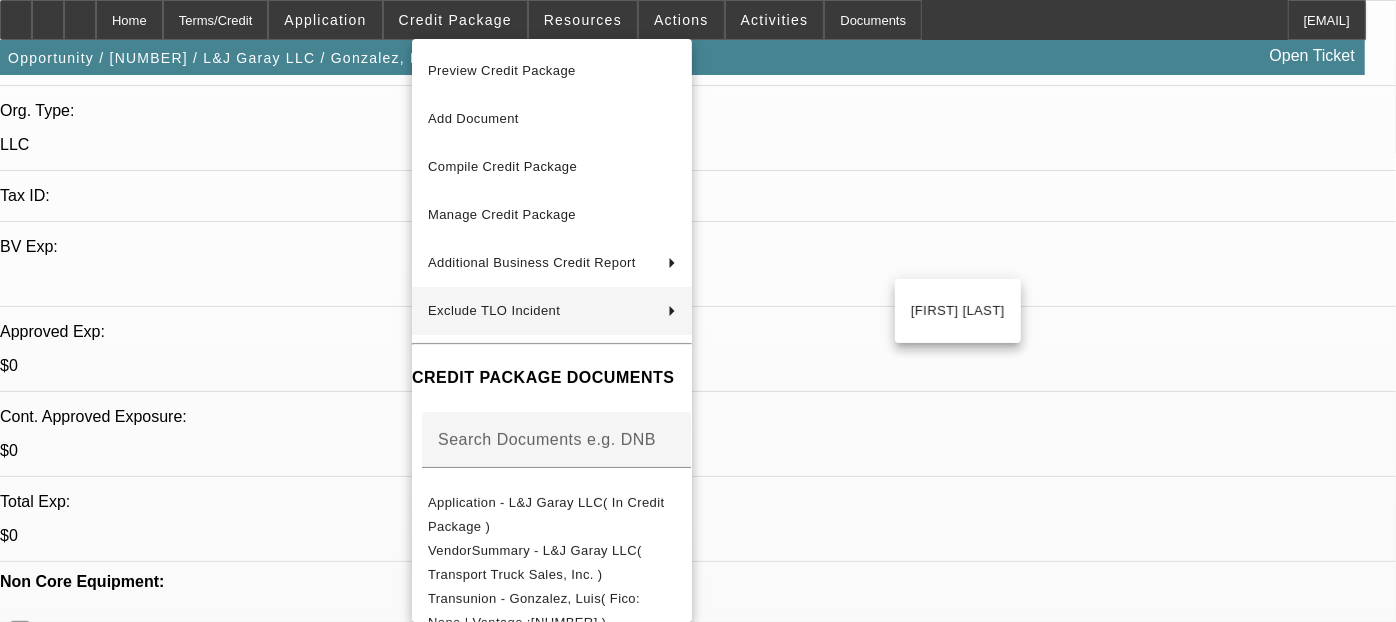 scroll, scrollTop: 221, scrollLeft: 0, axis: vertical 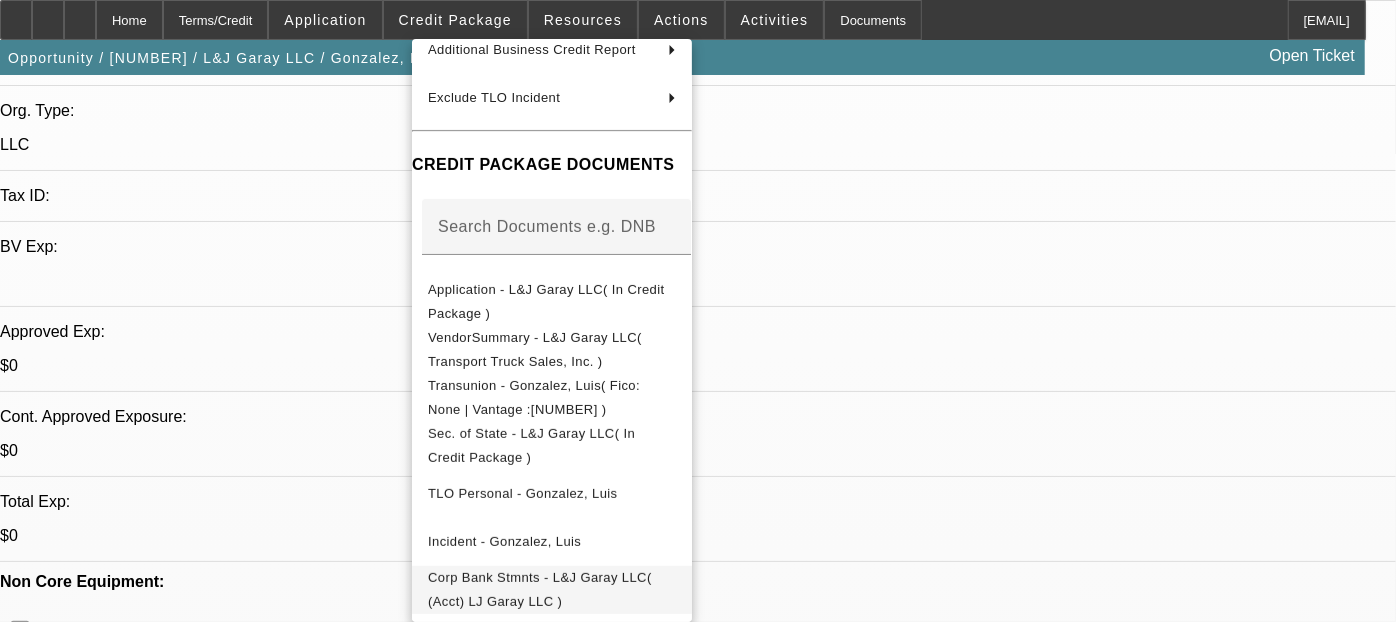 click on "Corp Bank Stmnts - L&J Garay LLC( (Acct) LJ Garay LLC )" at bounding box center [540, 589] 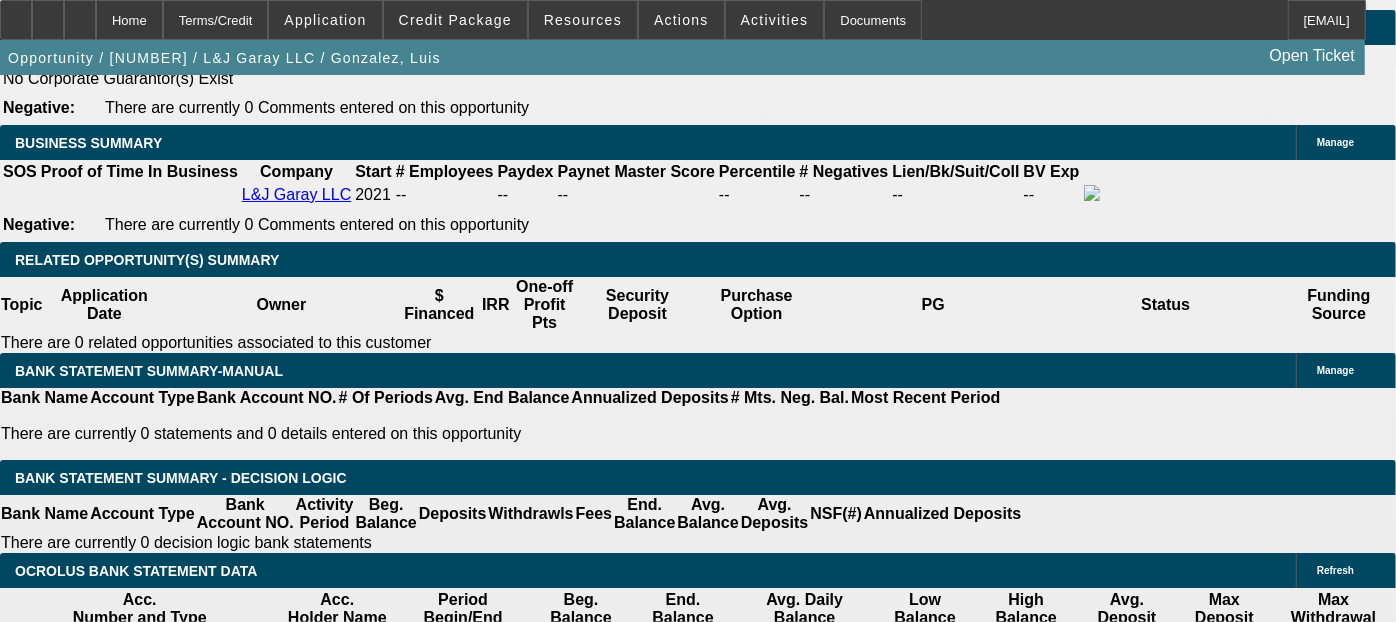 scroll, scrollTop: 2982, scrollLeft: 0, axis: vertical 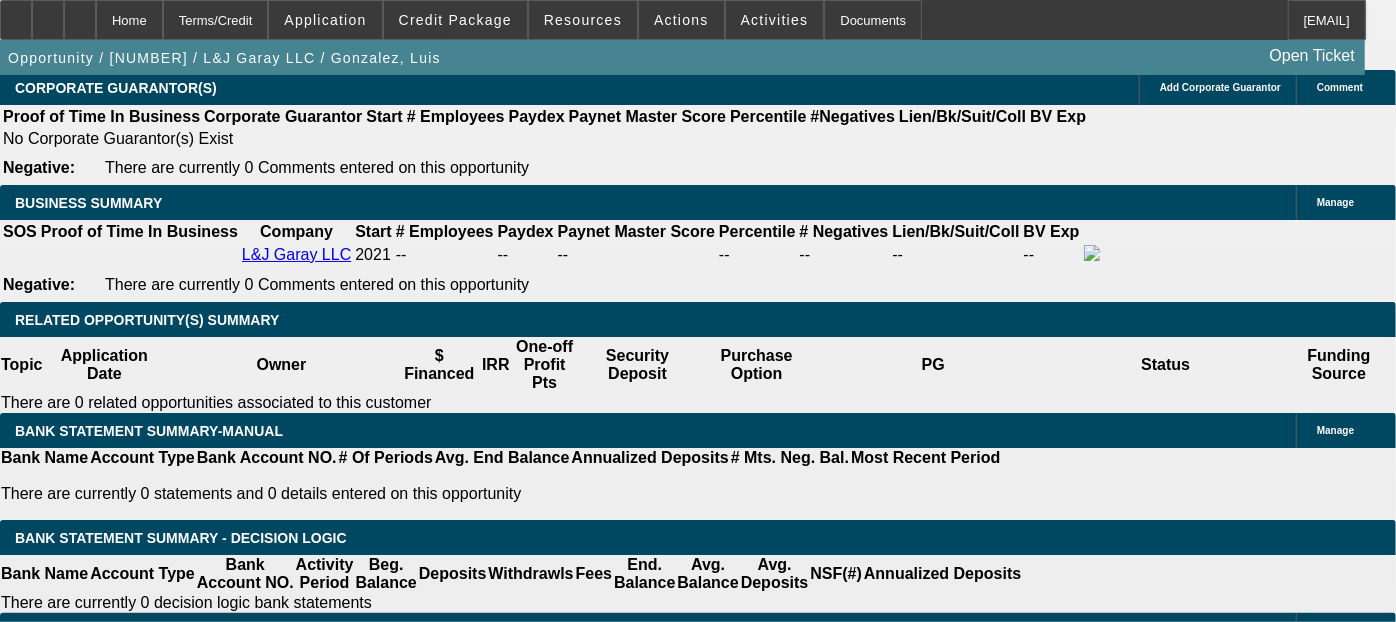 click on "Transport Truck Sales, Inc." 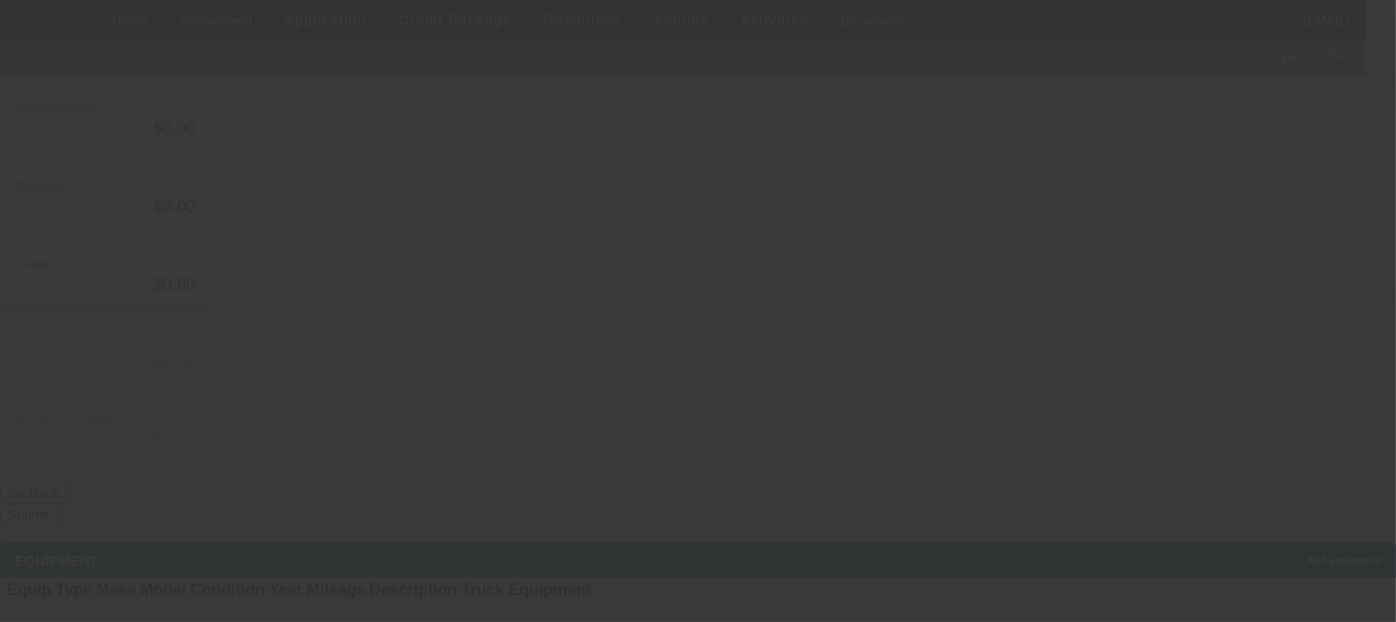 scroll, scrollTop: 0, scrollLeft: 0, axis: both 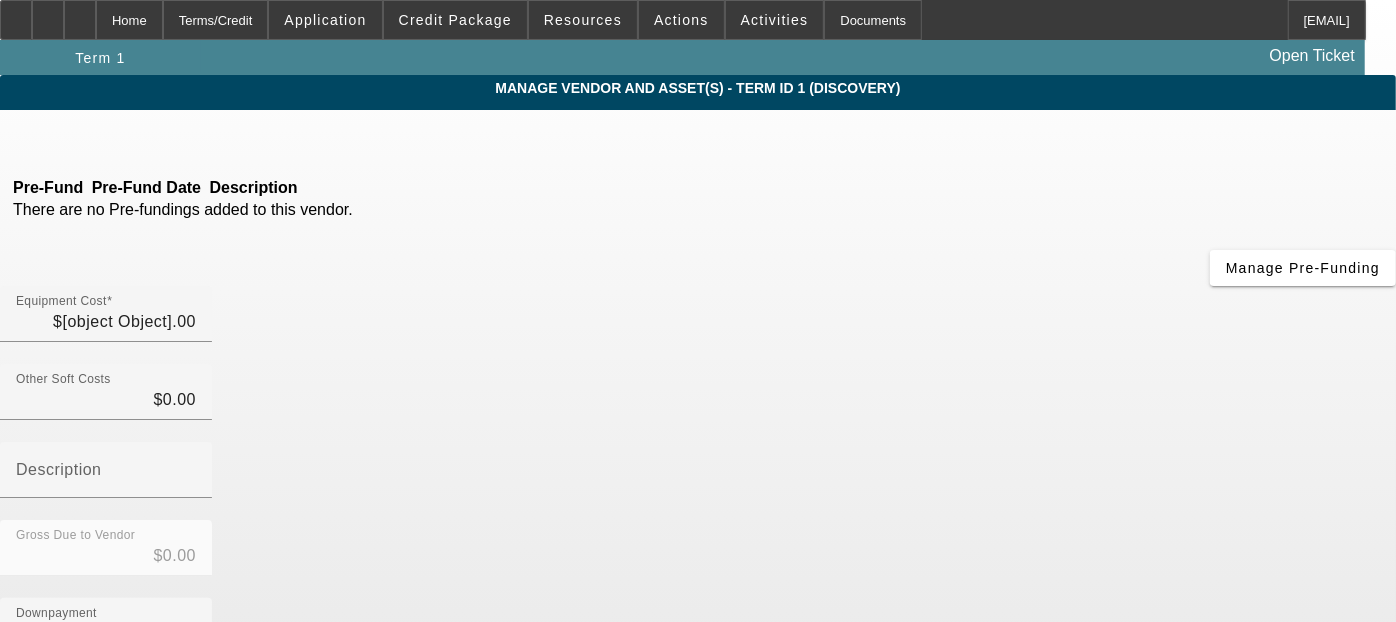type on "$36,000.00" 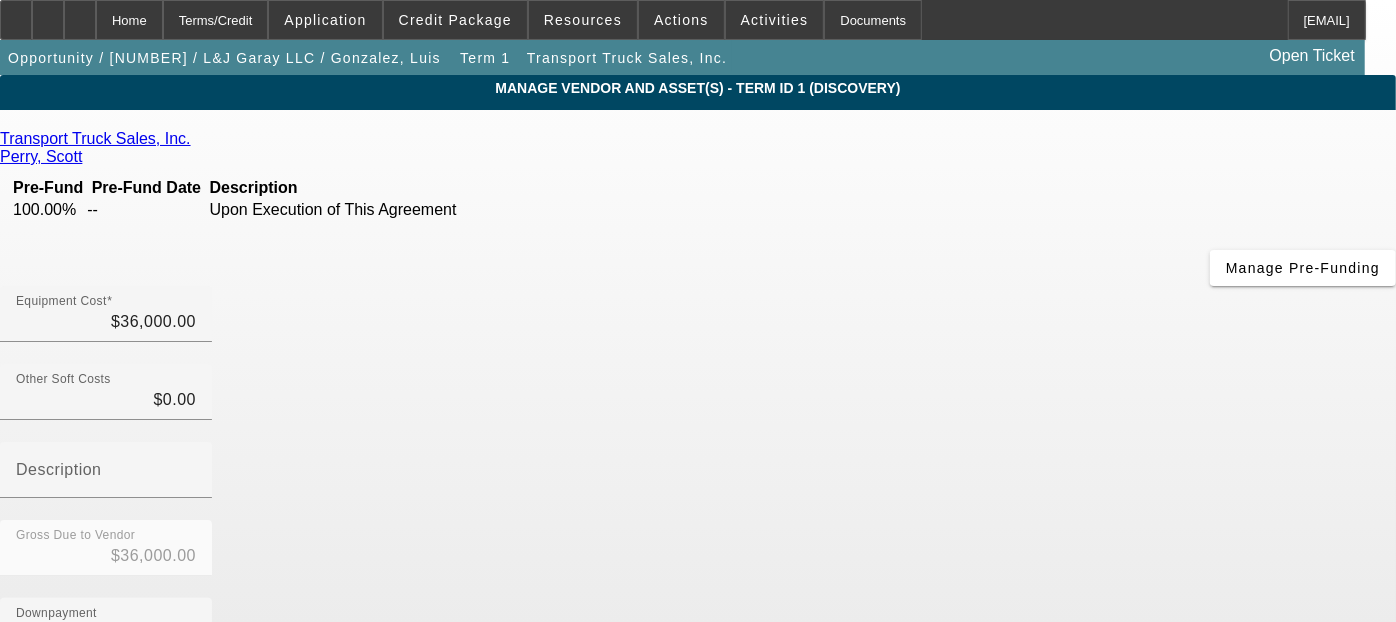 scroll, scrollTop: 319, scrollLeft: 0, axis: vertical 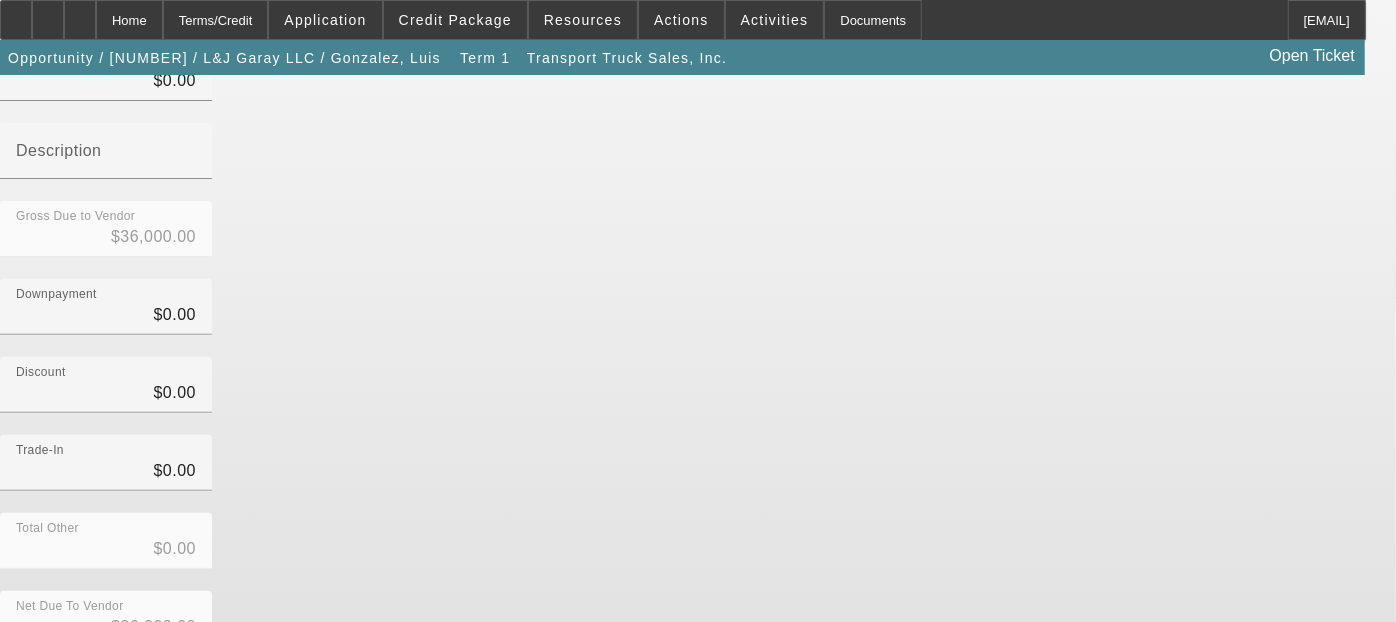click at bounding box center (736, 798) 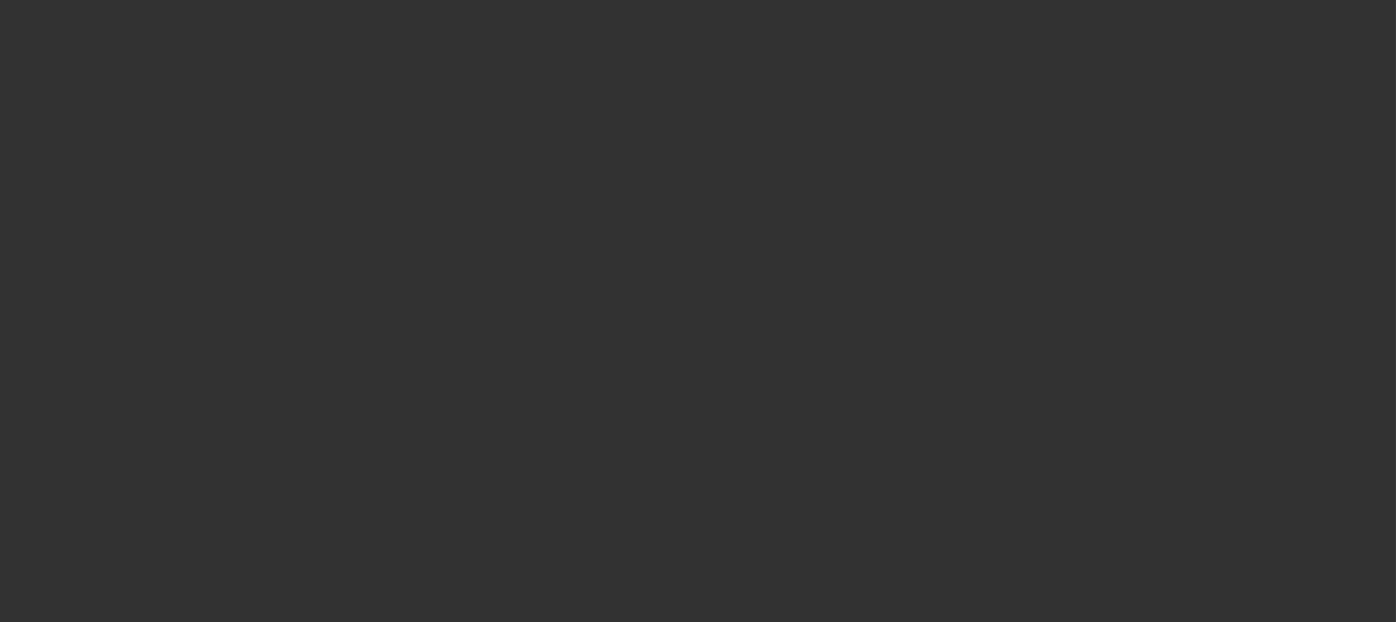 scroll, scrollTop: 0, scrollLeft: 0, axis: both 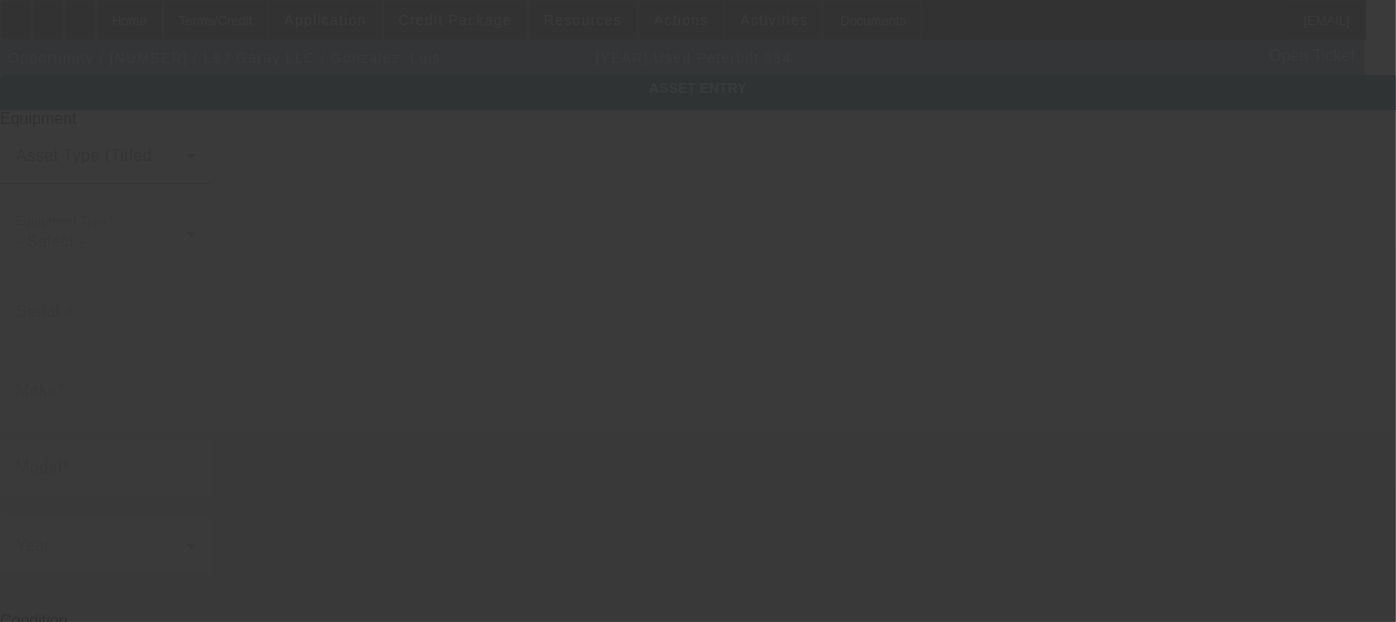 type on "PETERBILT" 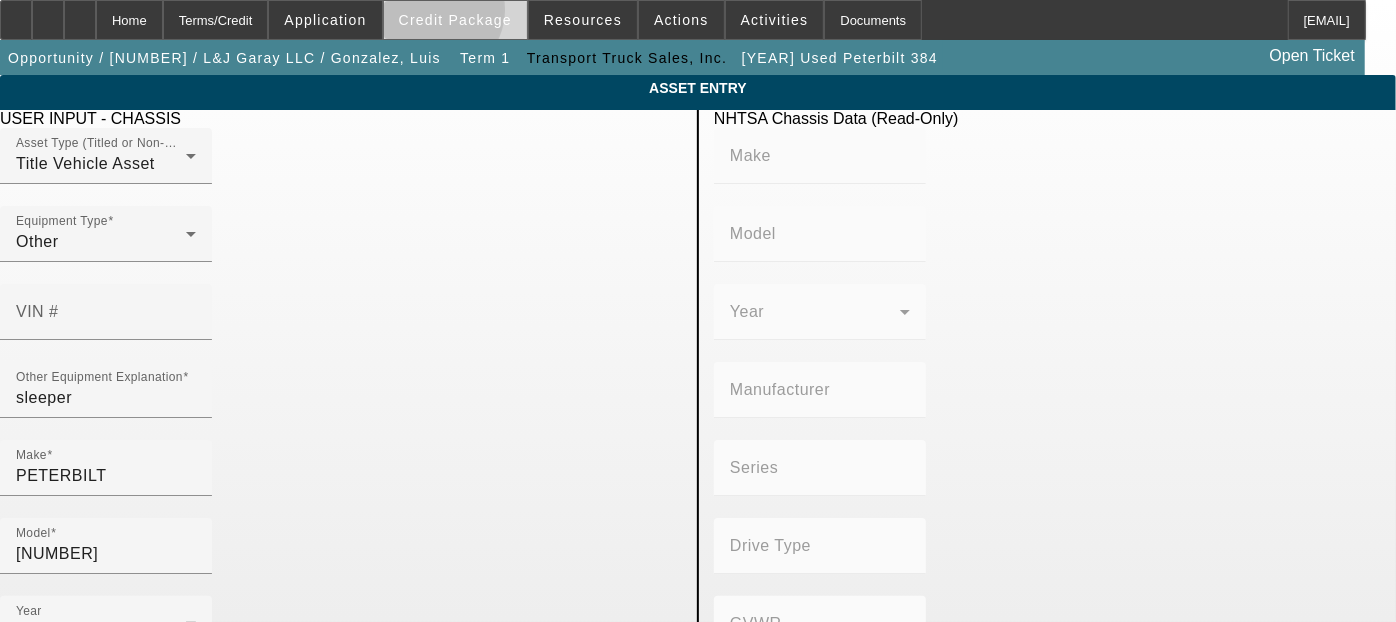 click on "Credit Package" at bounding box center [455, 20] 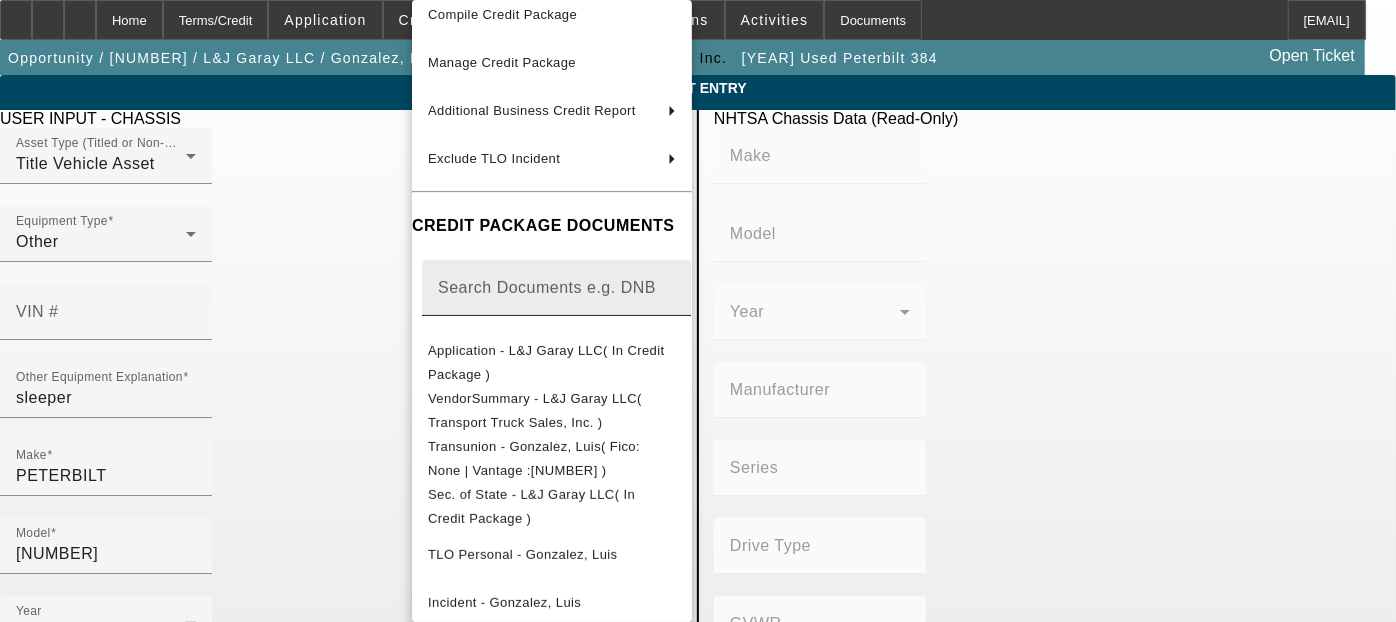 scroll, scrollTop: 182, scrollLeft: 0, axis: vertical 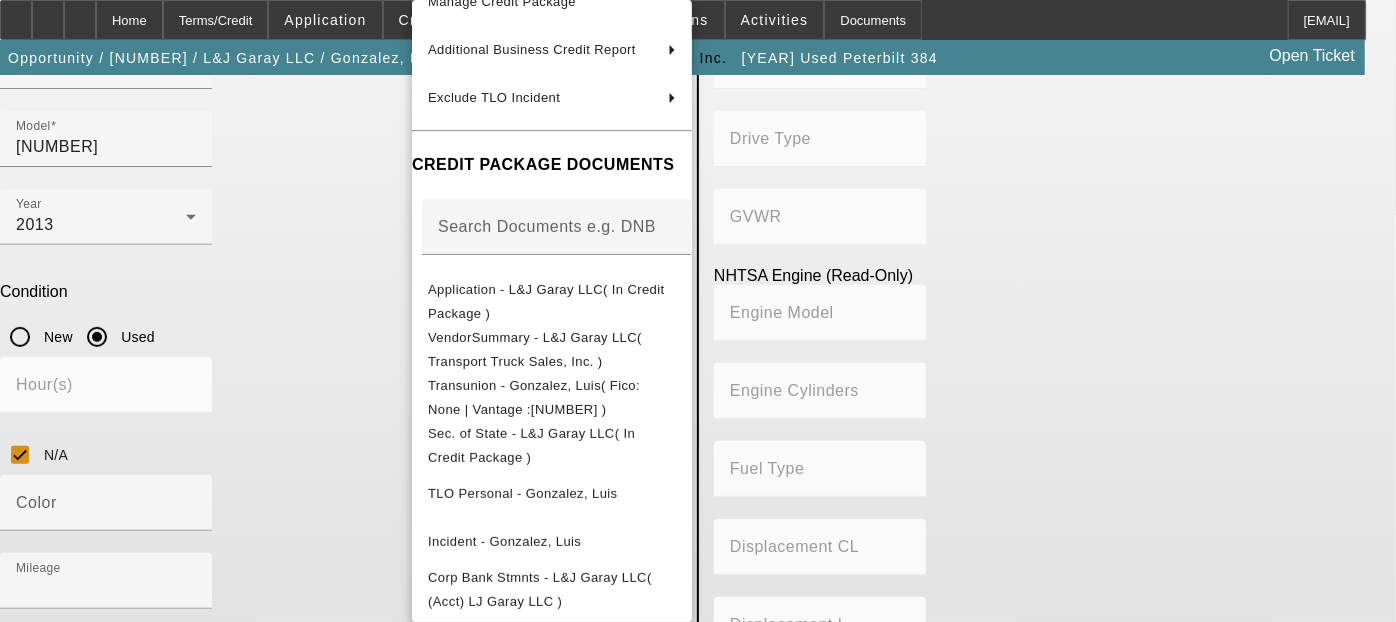 click at bounding box center [698, 311] 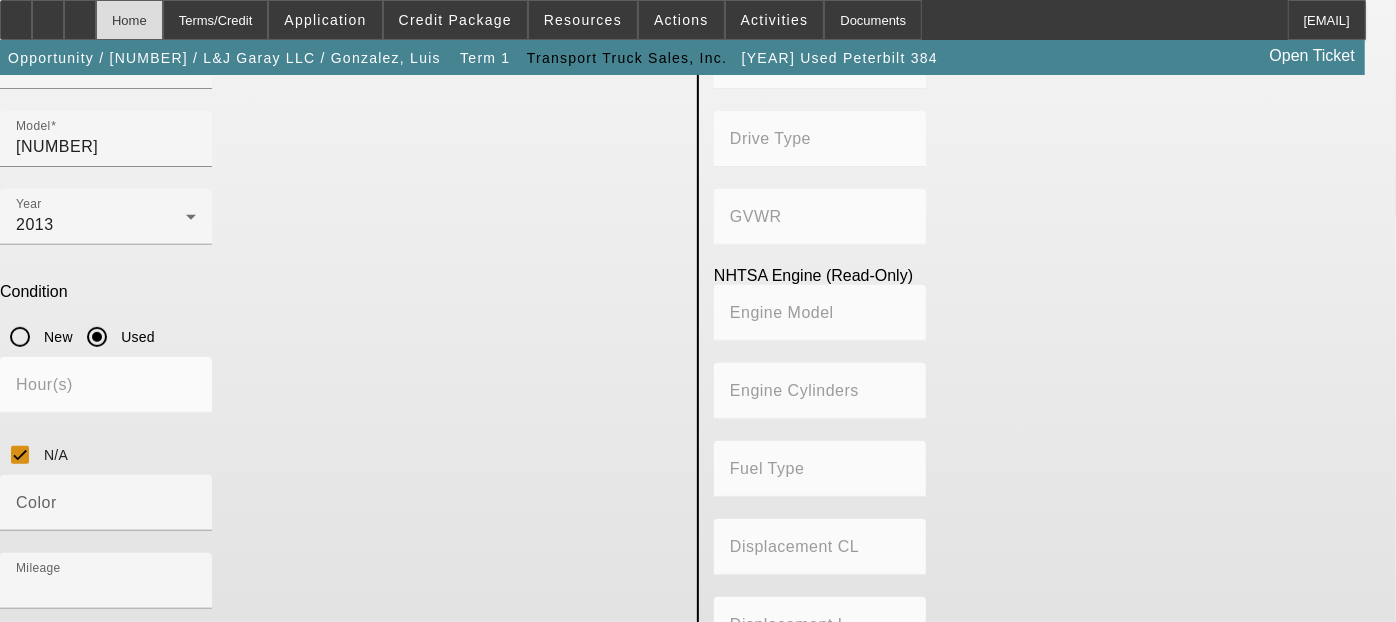 click on "Home" at bounding box center (129, 20) 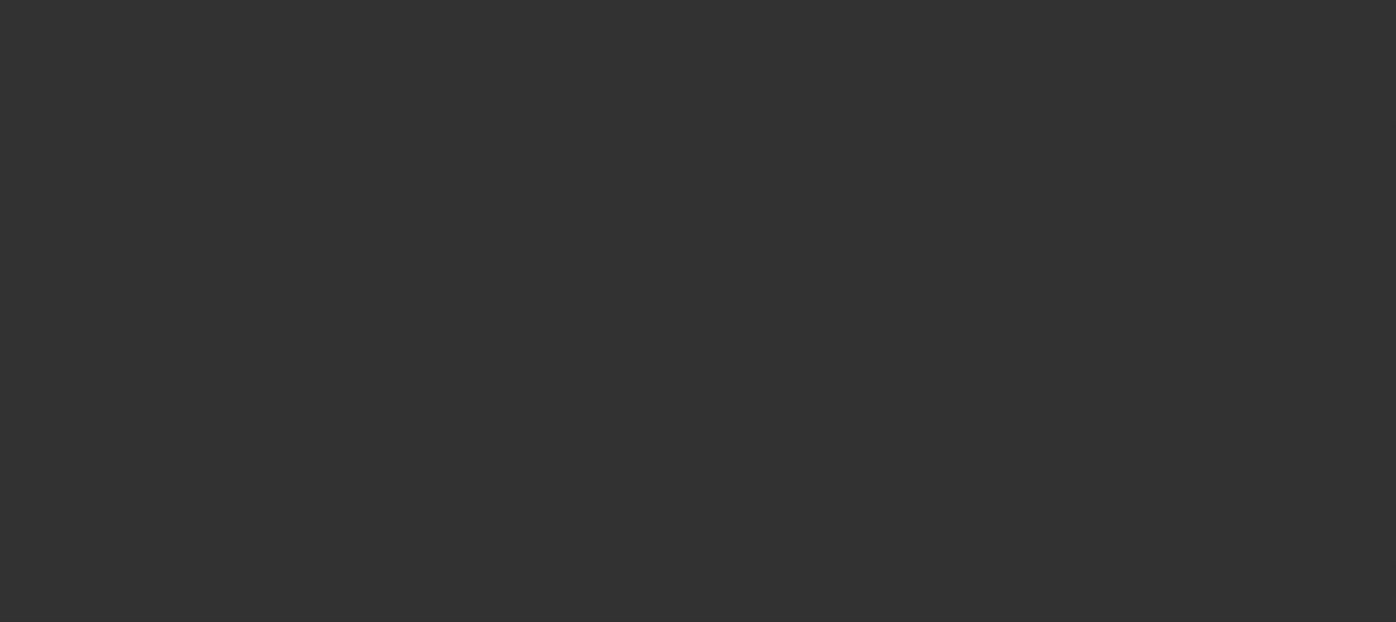 scroll, scrollTop: 0, scrollLeft: 0, axis: both 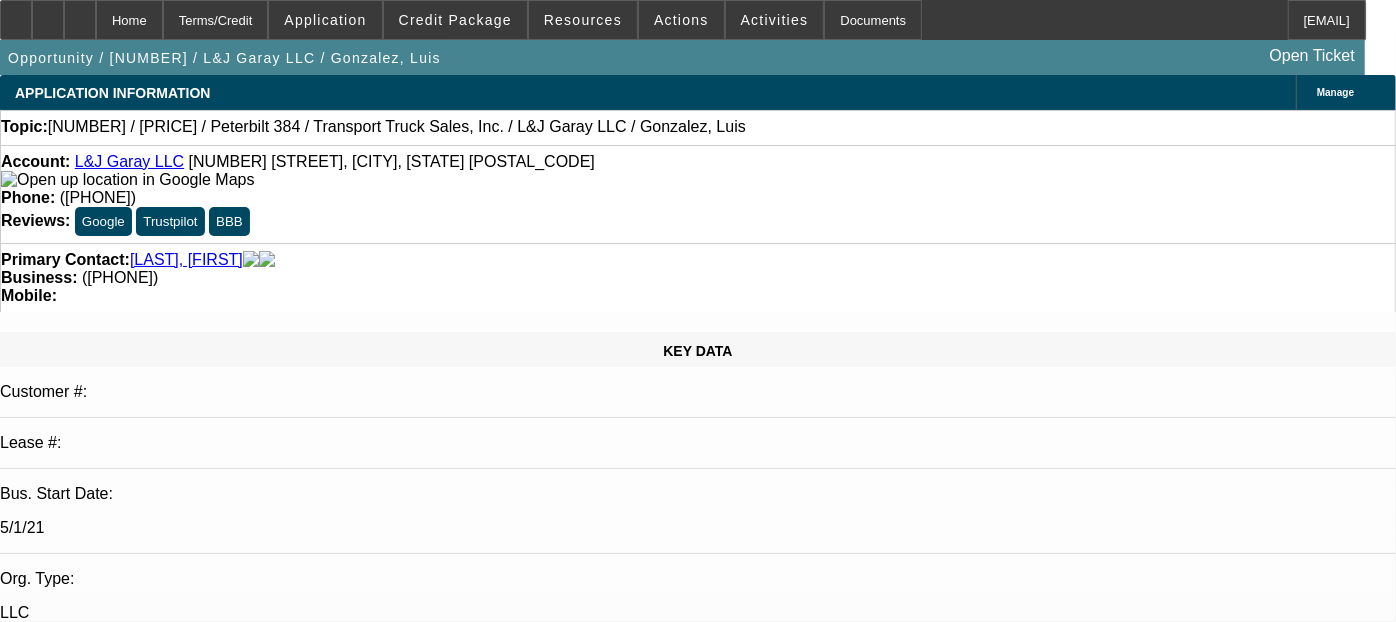select on "0" 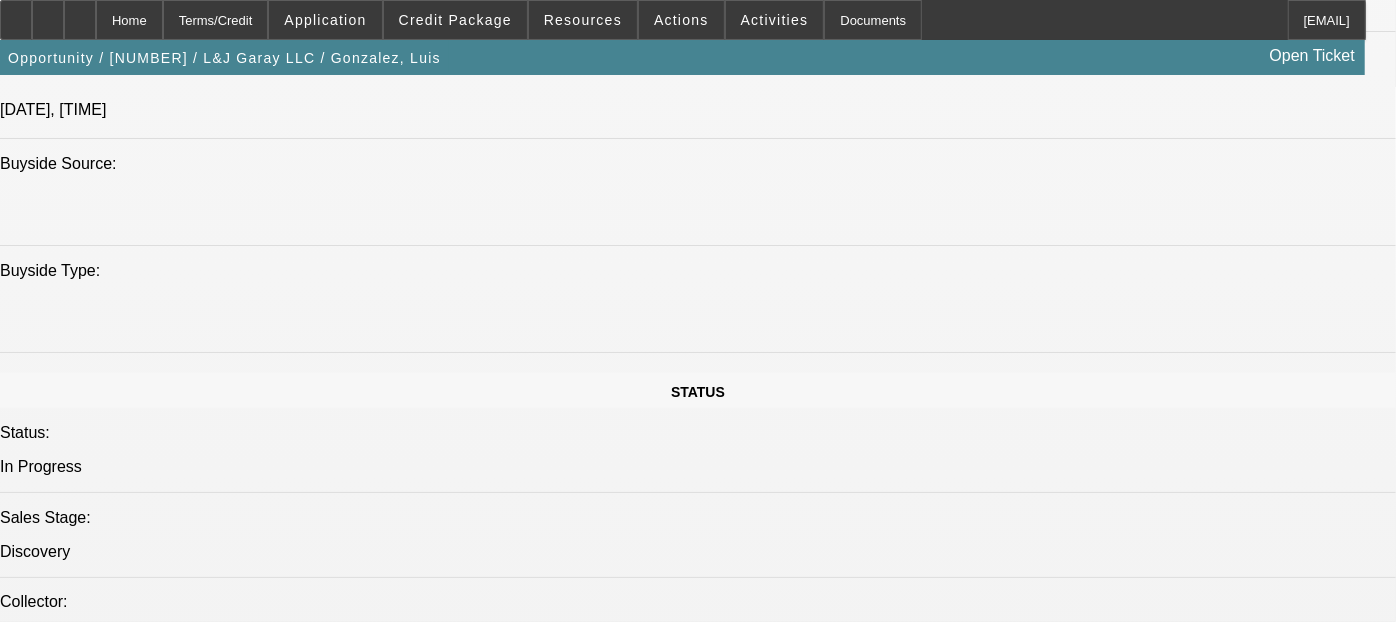 scroll, scrollTop: 1788, scrollLeft: 0, axis: vertical 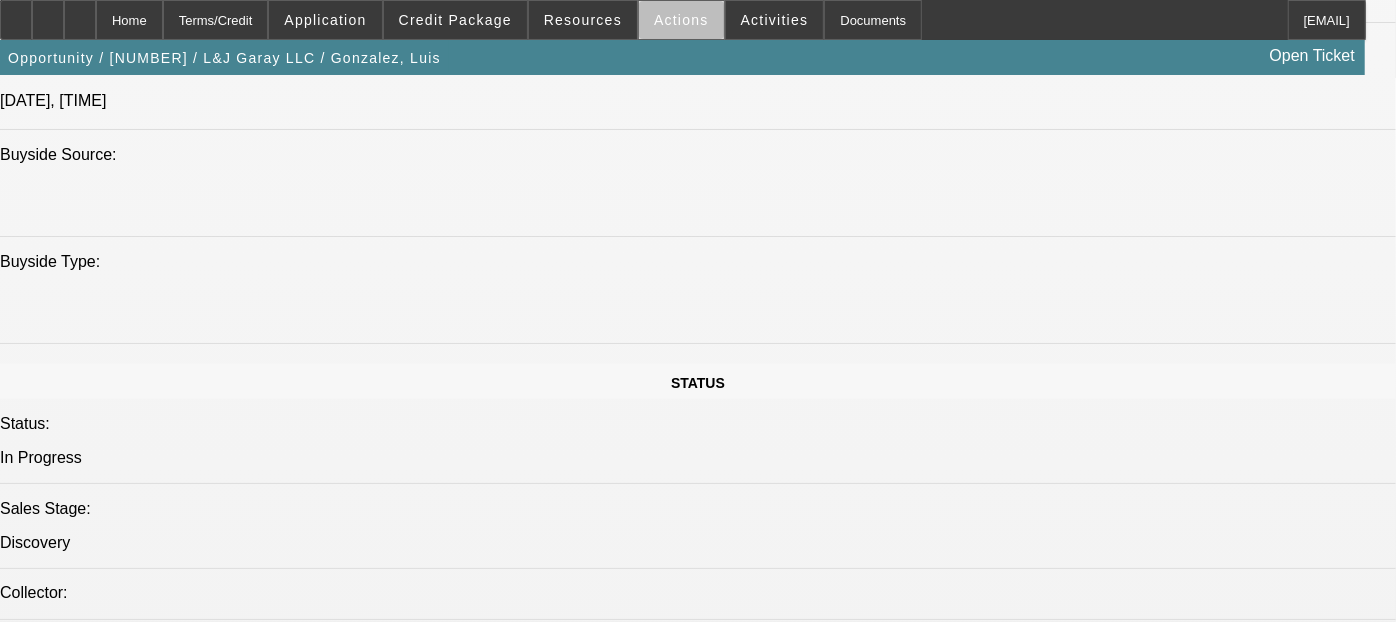 click at bounding box center [681, 20] 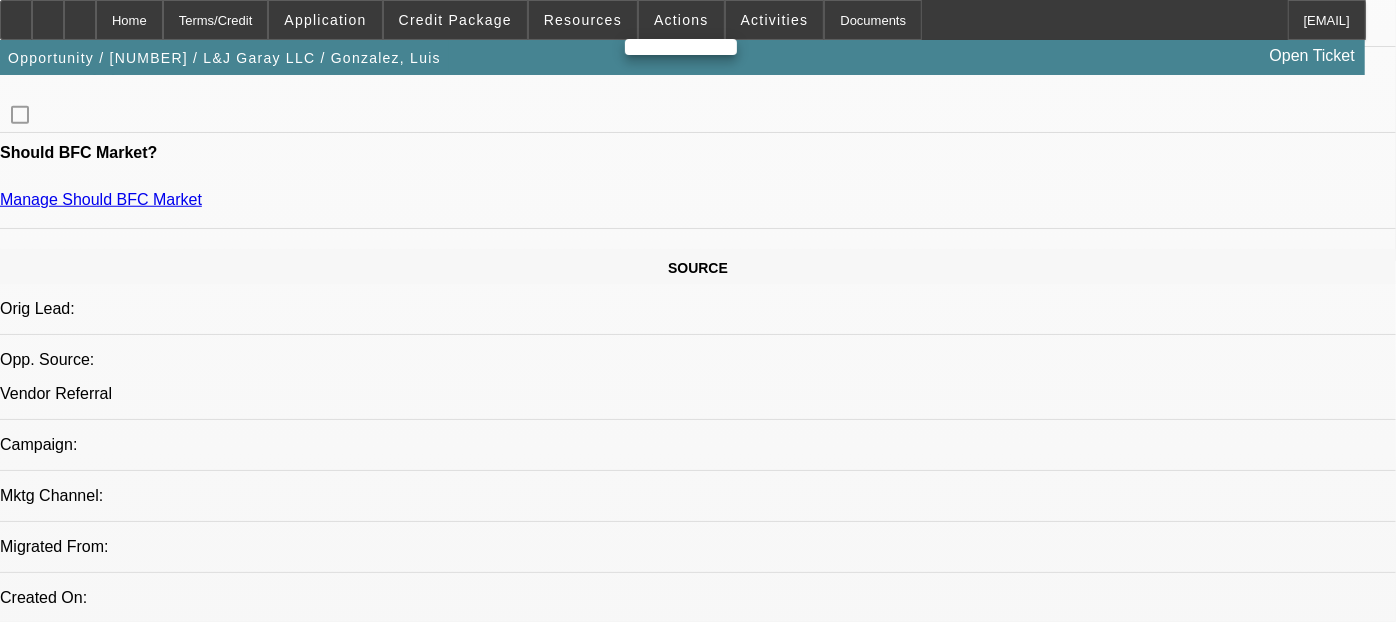 scroll, scrollTop: 979, scrollLeft: 0, axis: vertical 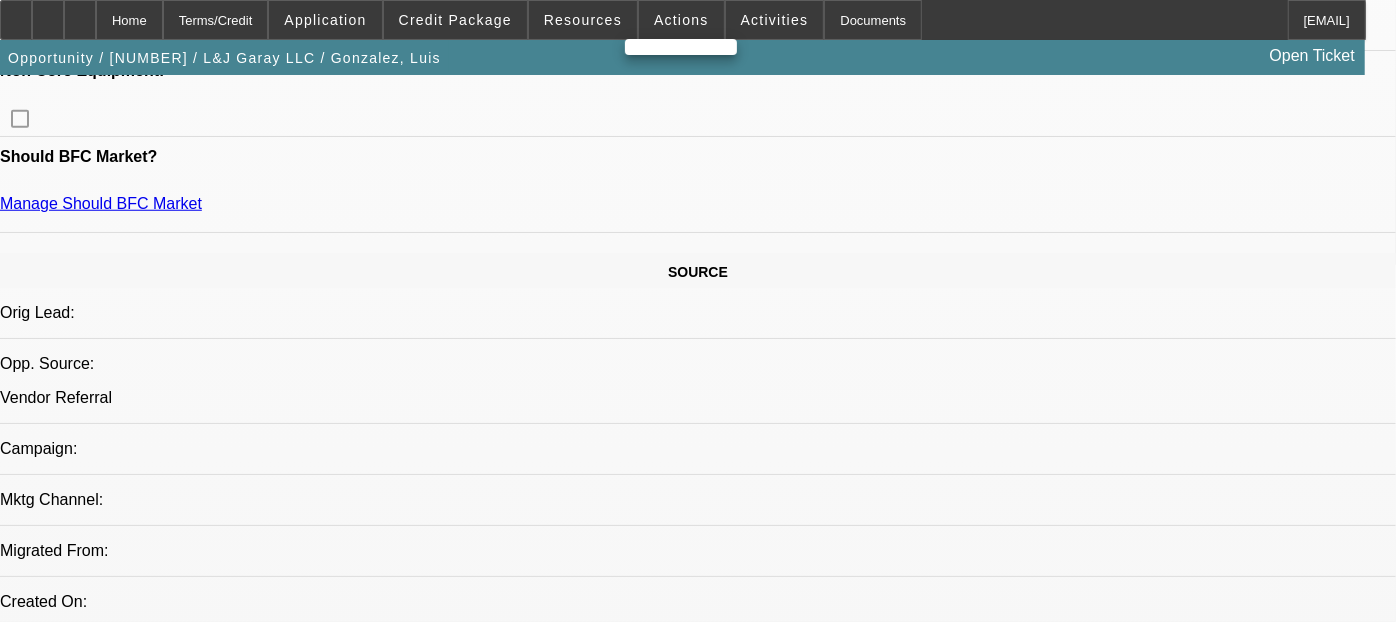 click at bounding box center (698, 311) 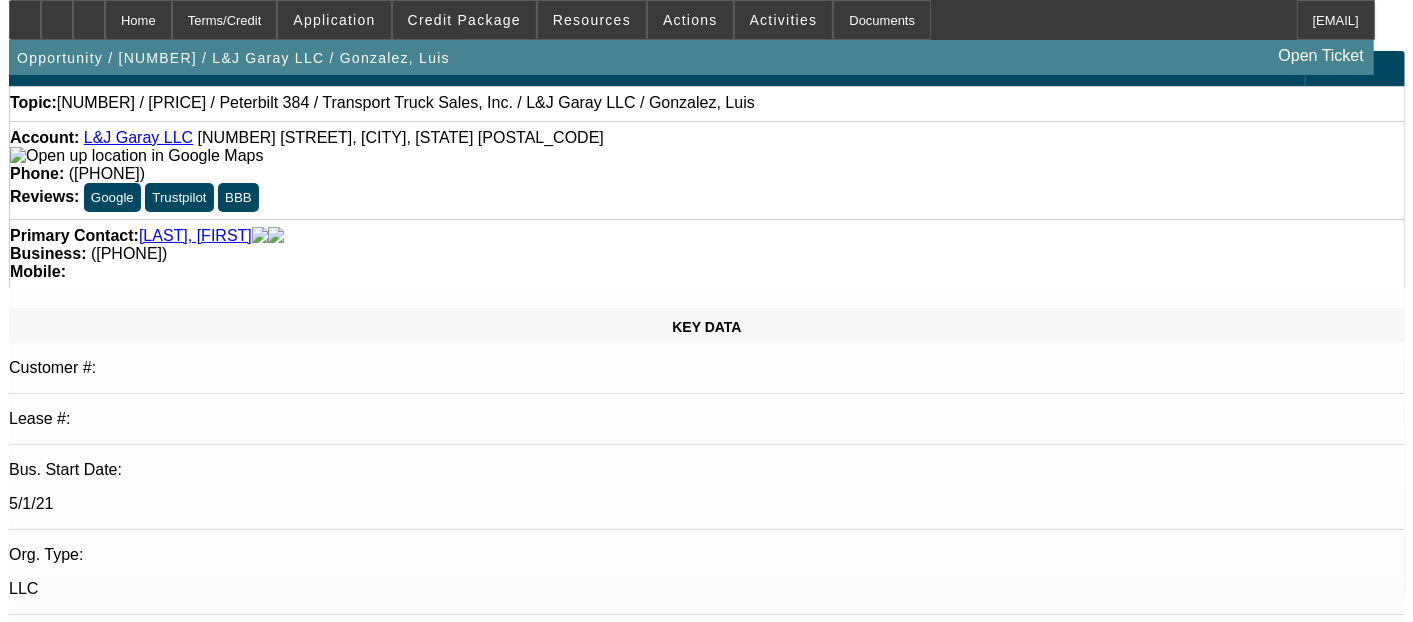 scroll, scrollTop: 0, scrollLeft: 0, axis: both 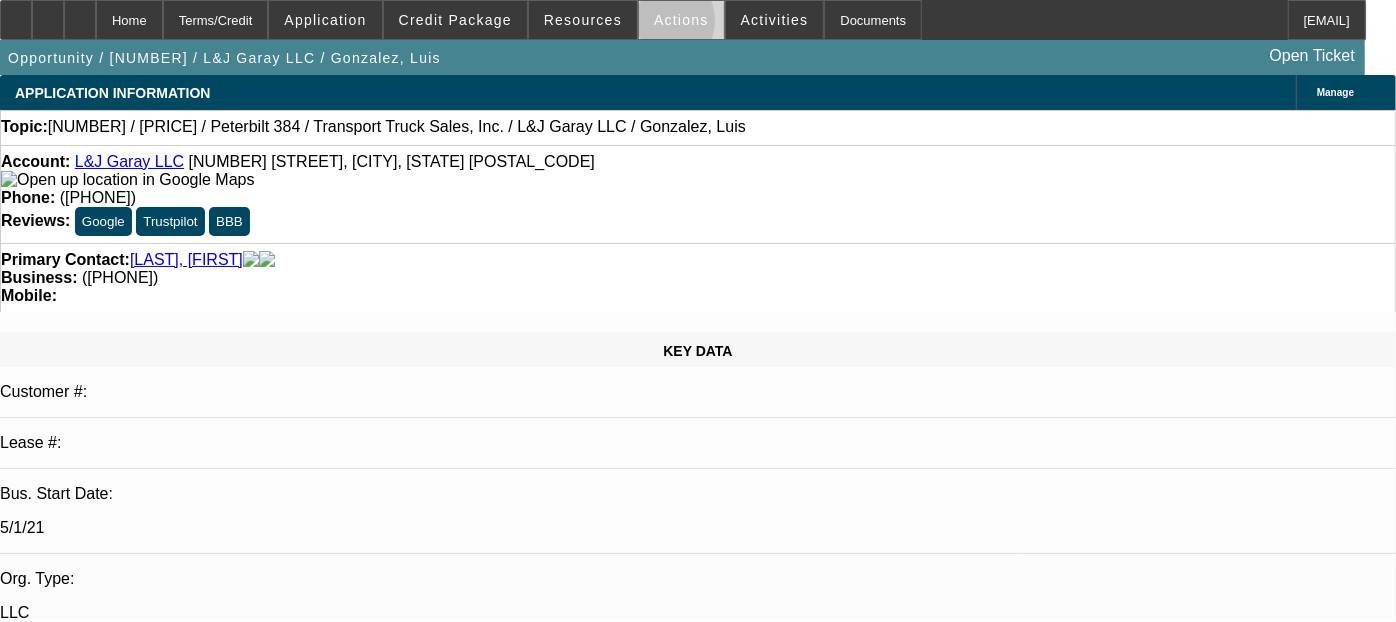click on "Actions" at bounding box center (681, 20) 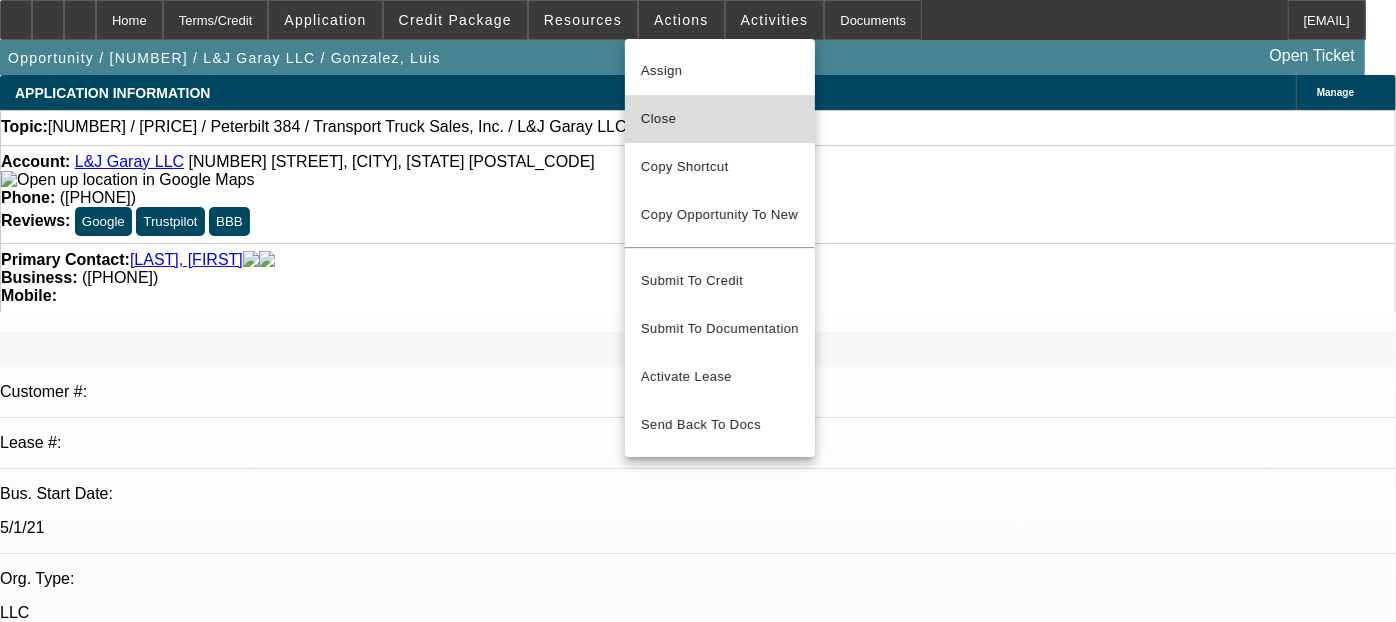 click on "Close" at bounding box center [720, 119] 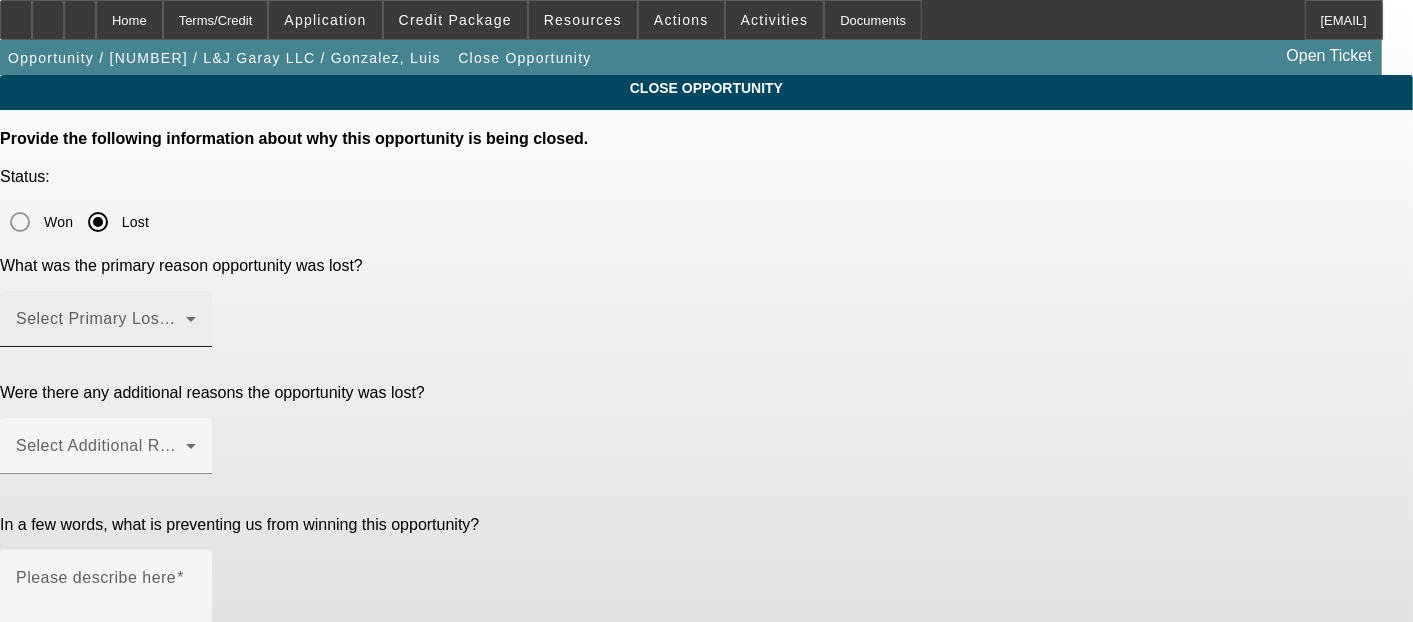 click on "Select Primary Lost Reason" 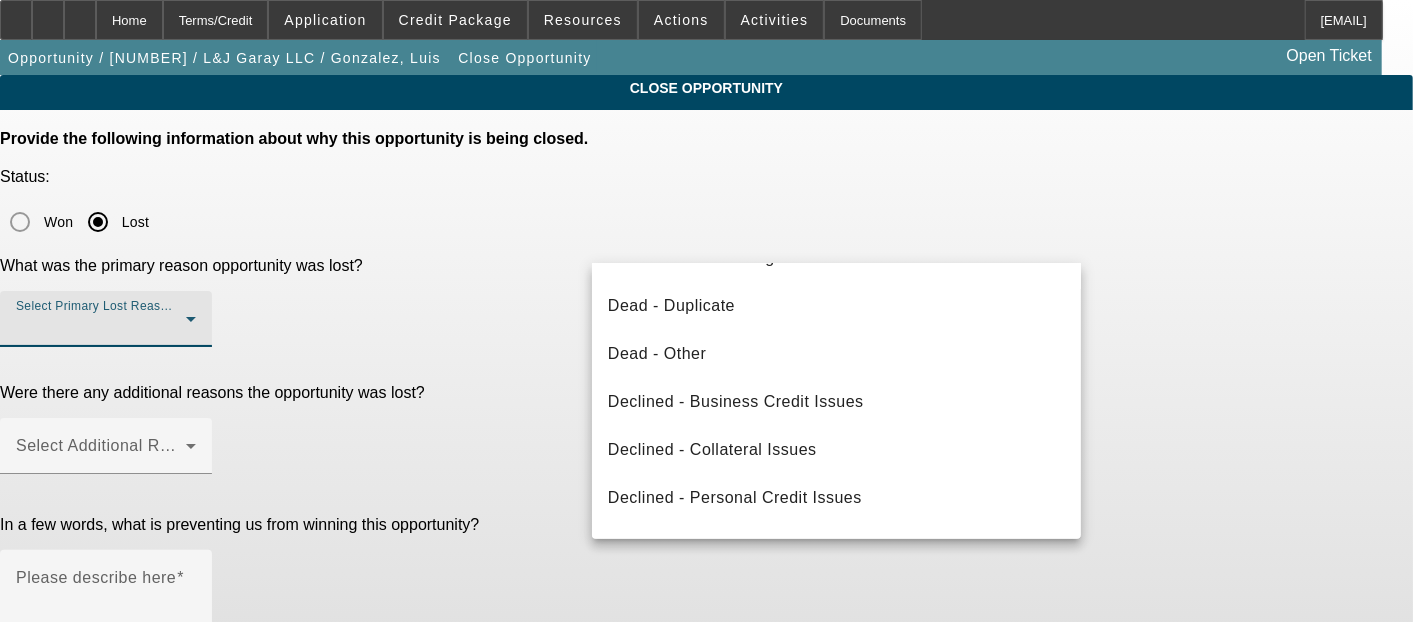 scroll, scrollTop: 268, scrollLeft: 0, axis: vertical 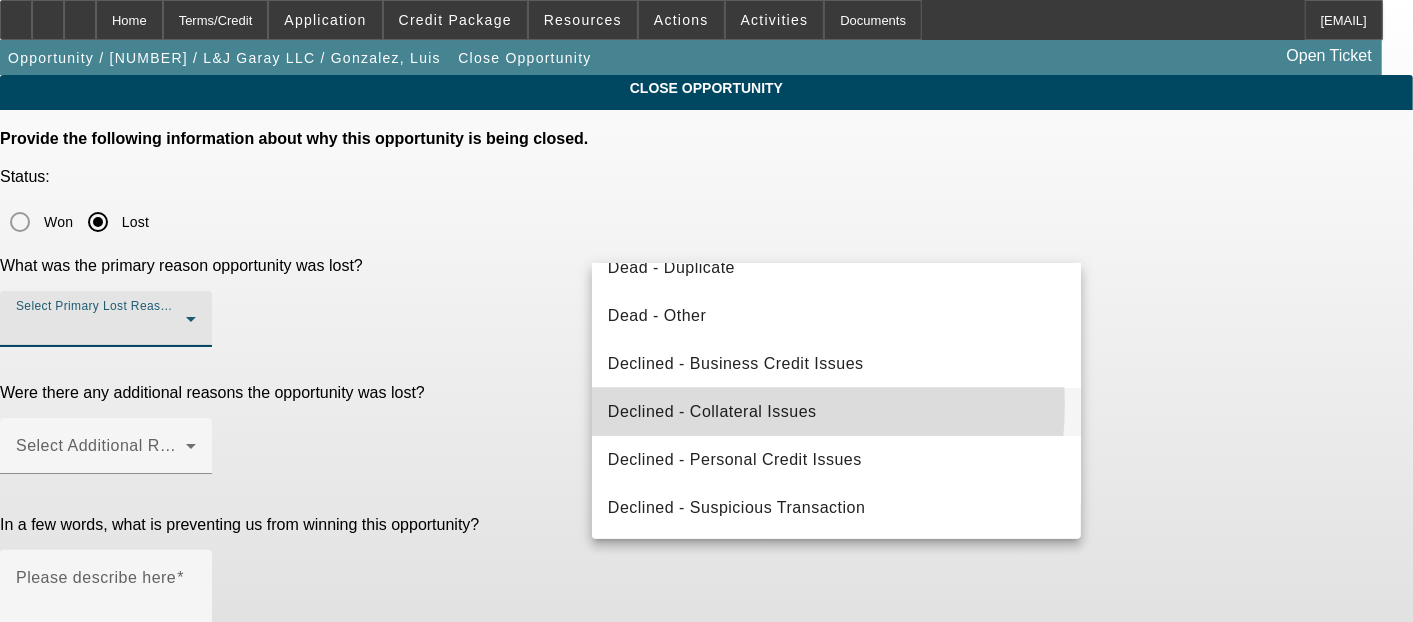 click on "Declined - Collateral Issues" at bounding box center [712, 412] 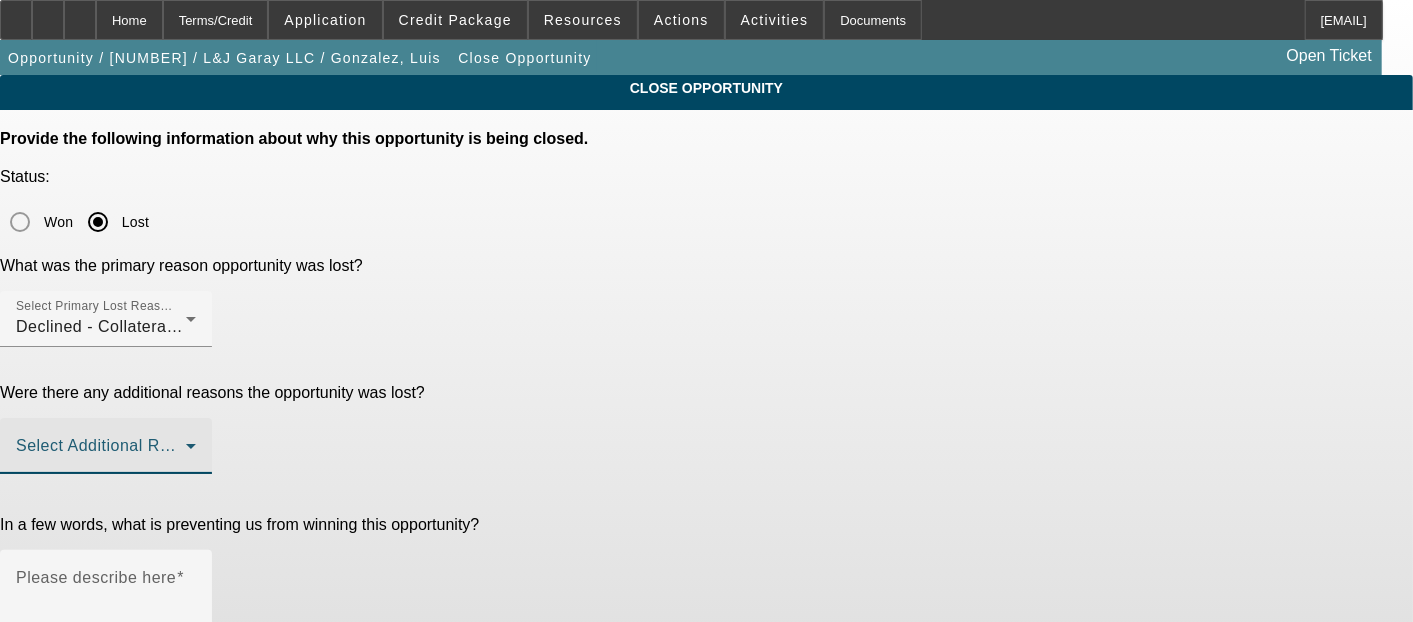 click at bounding box center [101, 454] 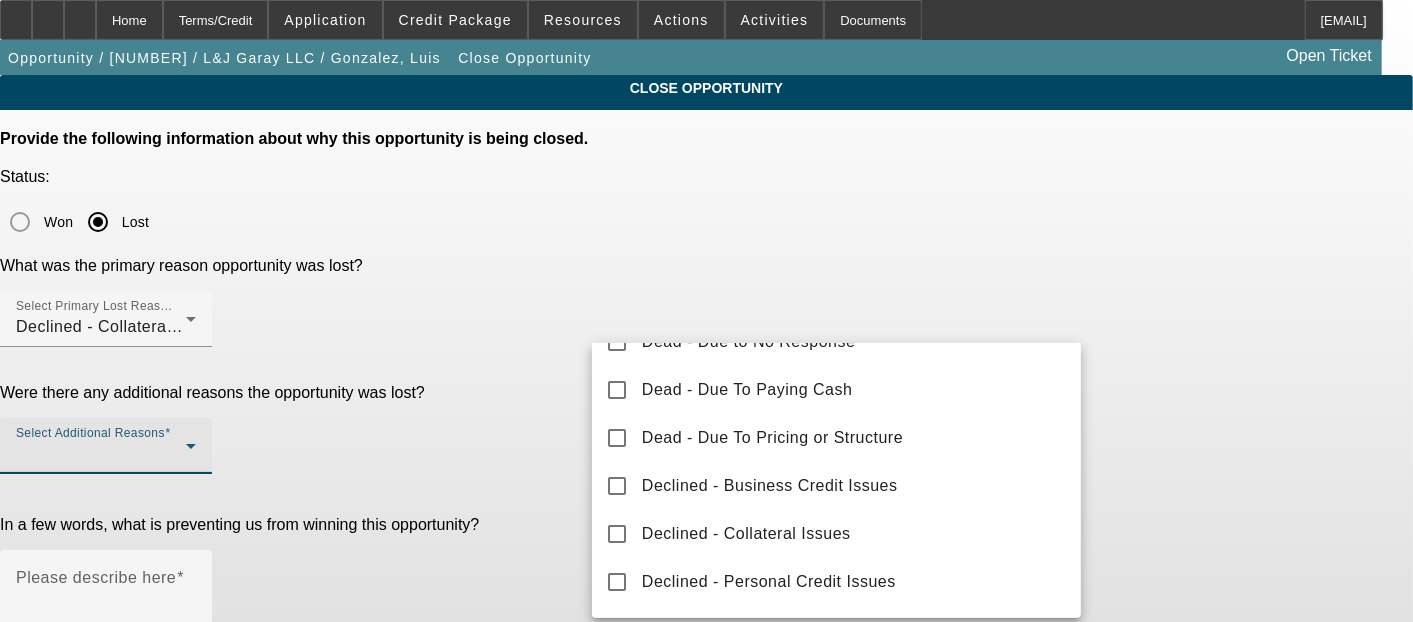 scroll, scrollTop: 221, scrollLeft: 0, axis: vertical 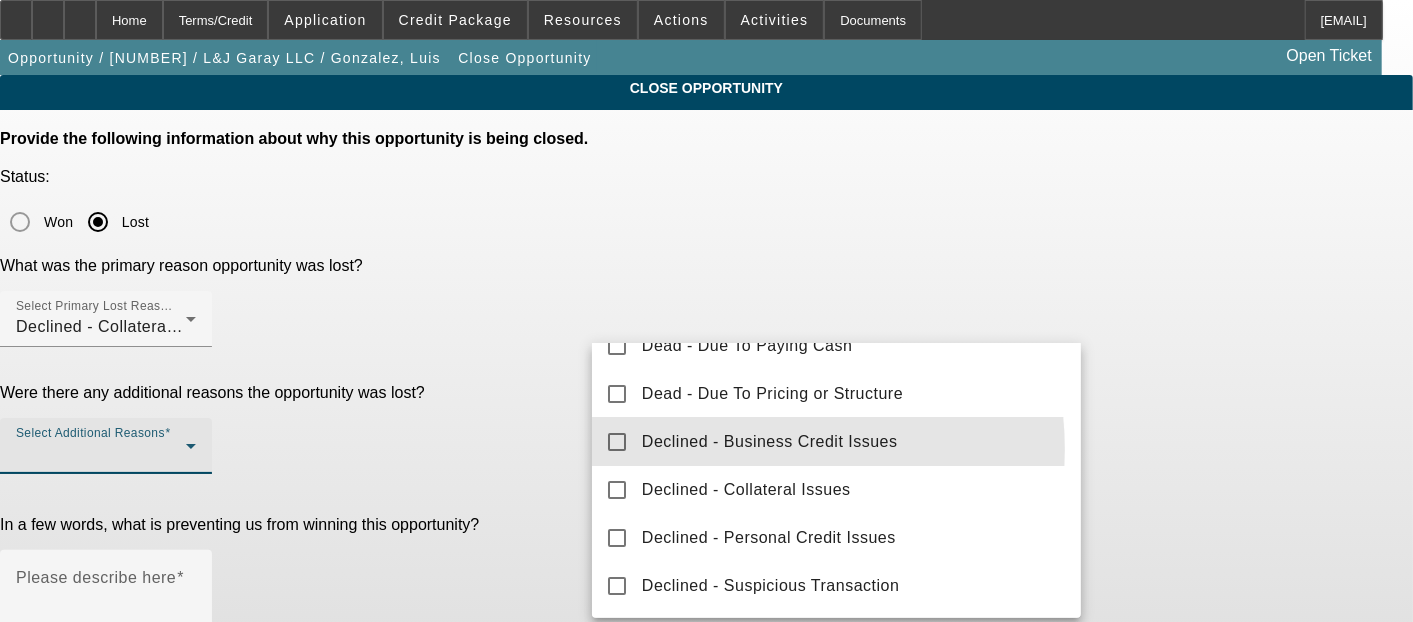 click on "Declined - Business Credit Issues" at bounding box center [770, 442] 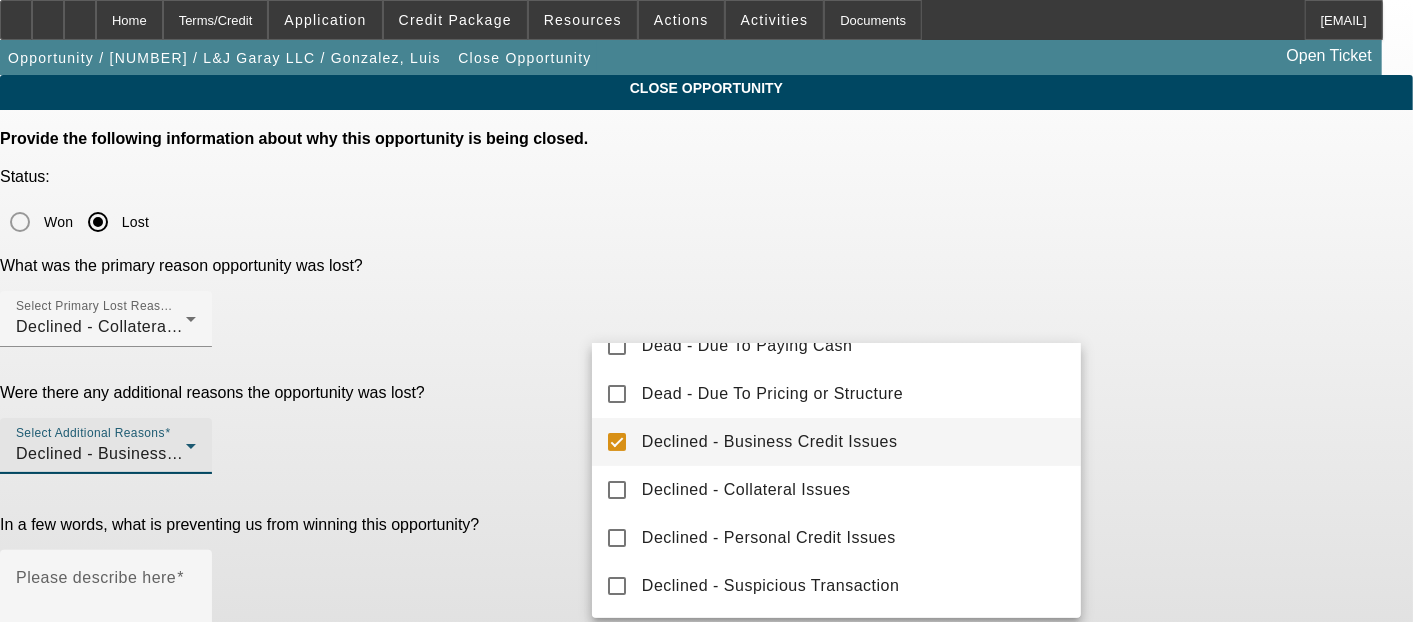 click at bounding box center (706, 311) 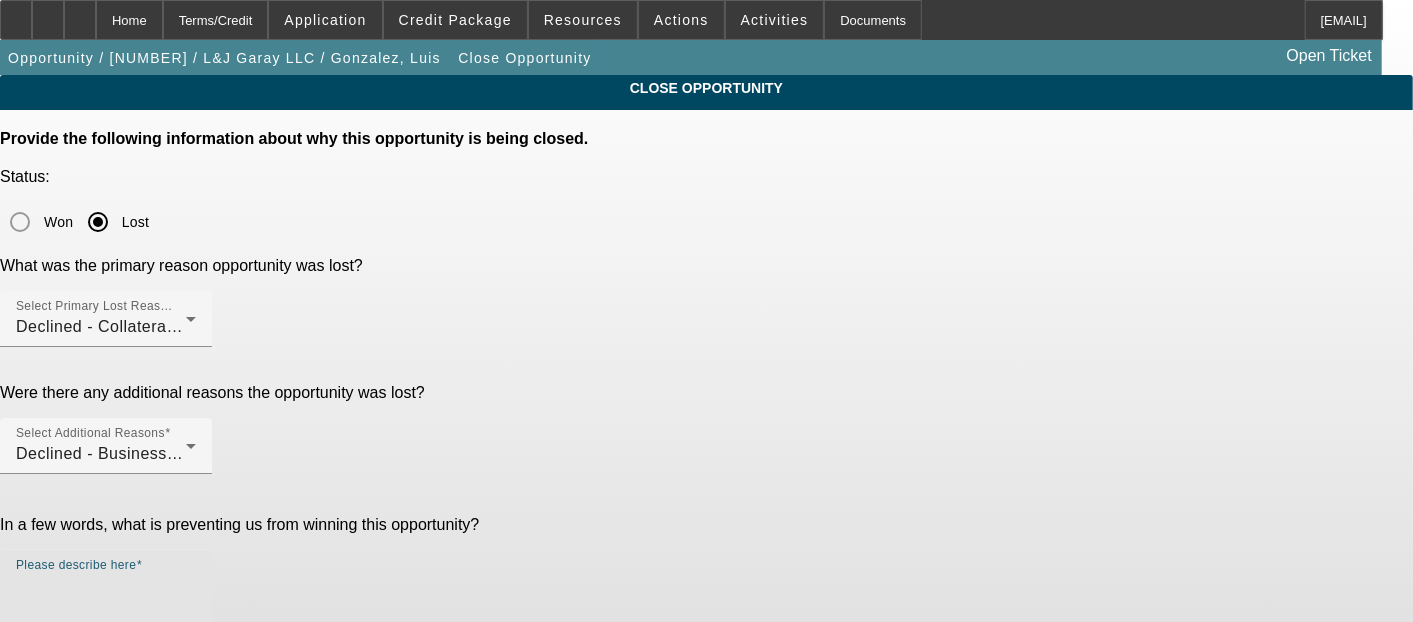 click on "Please describe here" at bounding box center (106, 622) 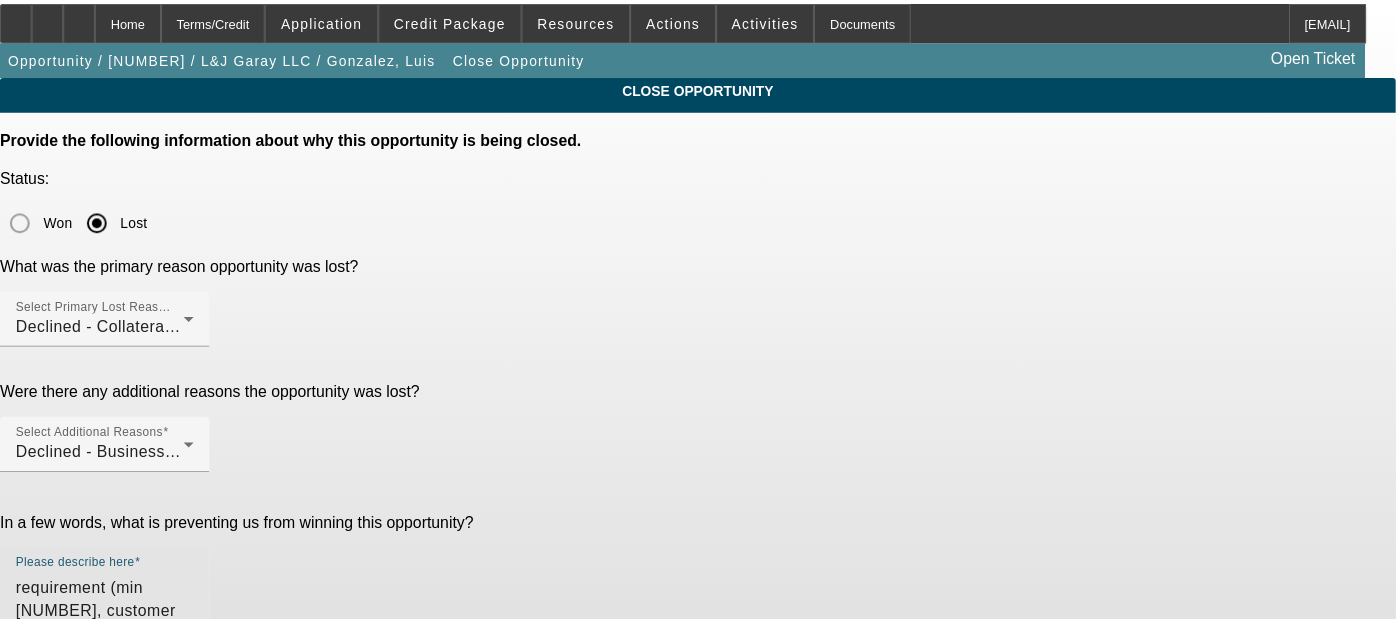 scroll, scrollTop: 0, scrollLeft: 0, axis: both 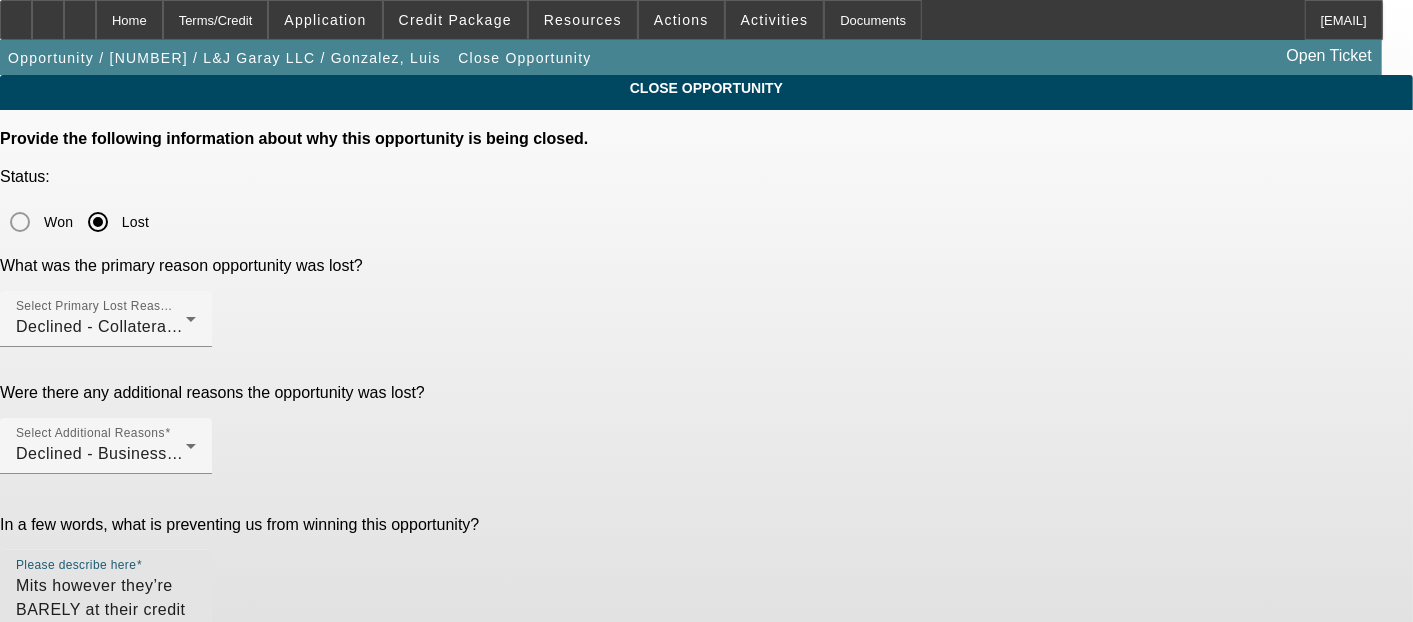 drag, startPoint x: 636, startPoint y: 398, endPoint x: 582, endPoint y: 397, distance: 54.00926 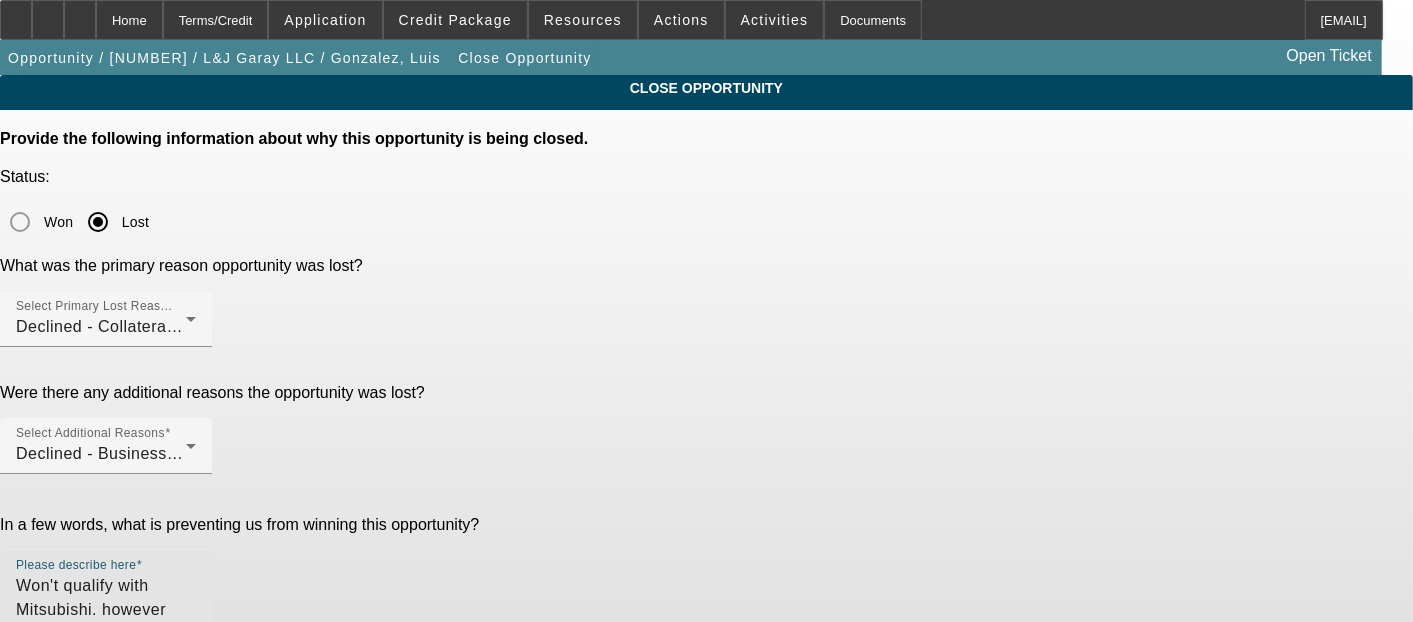 drag, startPoint x: 863, startPoint y: 424, endPoint x: 801, endPoint y: 397, distance: 67.62396 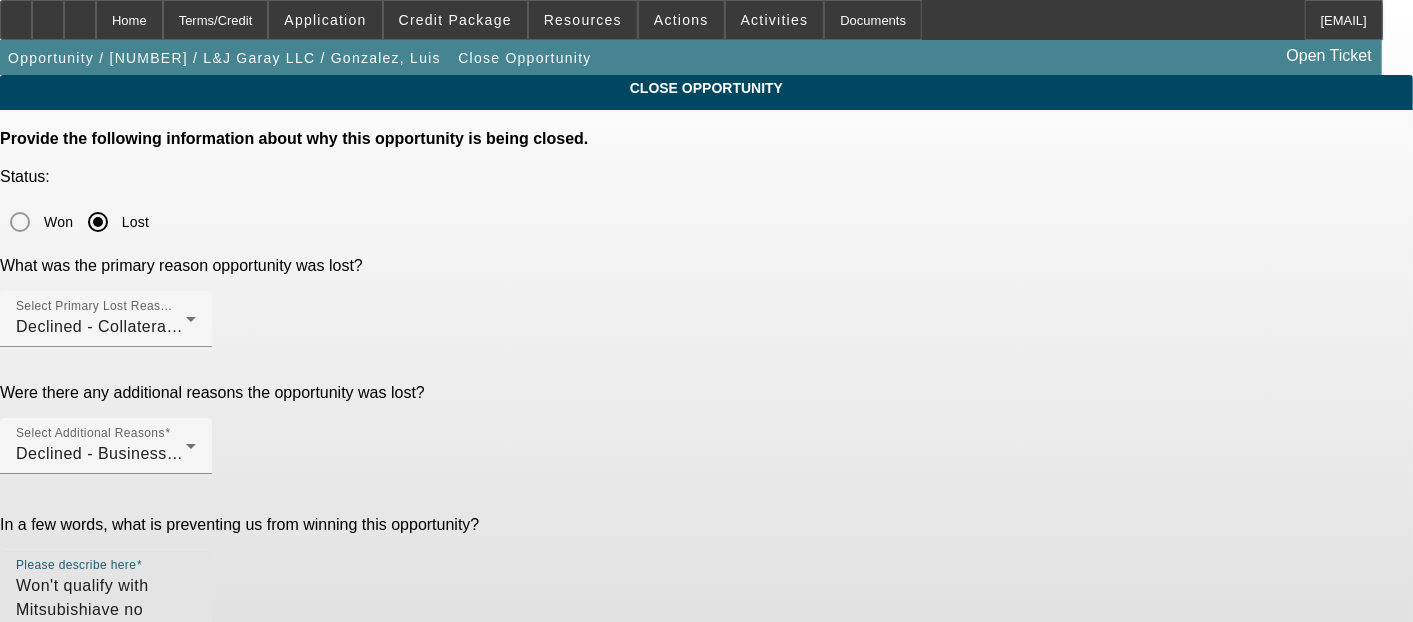 click on "Won't qualify with Mitsubishiave no paynet.
NMEF would’ve been the only other option, however this truck exceeds the 4 yr age requirement+ 350k miles requirement (2013 w/ 500k miles)." at bounding box center (106, 622) 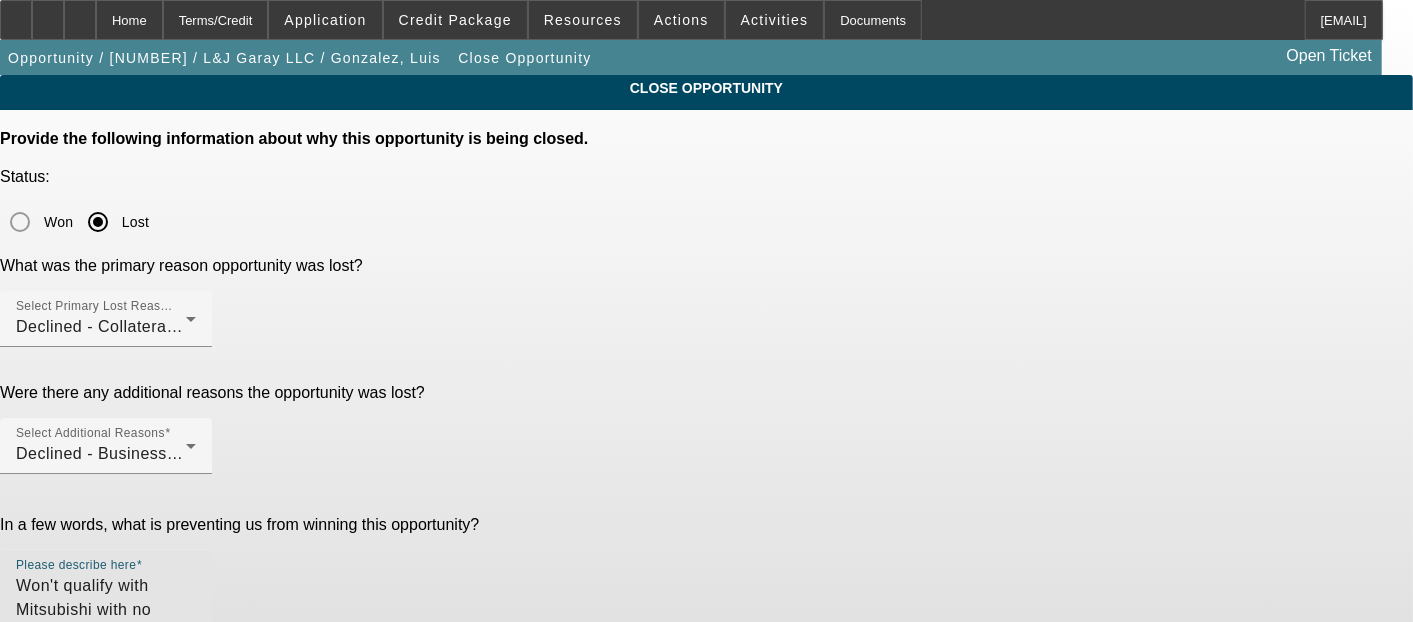 drag, startPoint x: 932, startPoint y: 445, endPoint x: 613, endPoint y: 436, distance: 319.12692 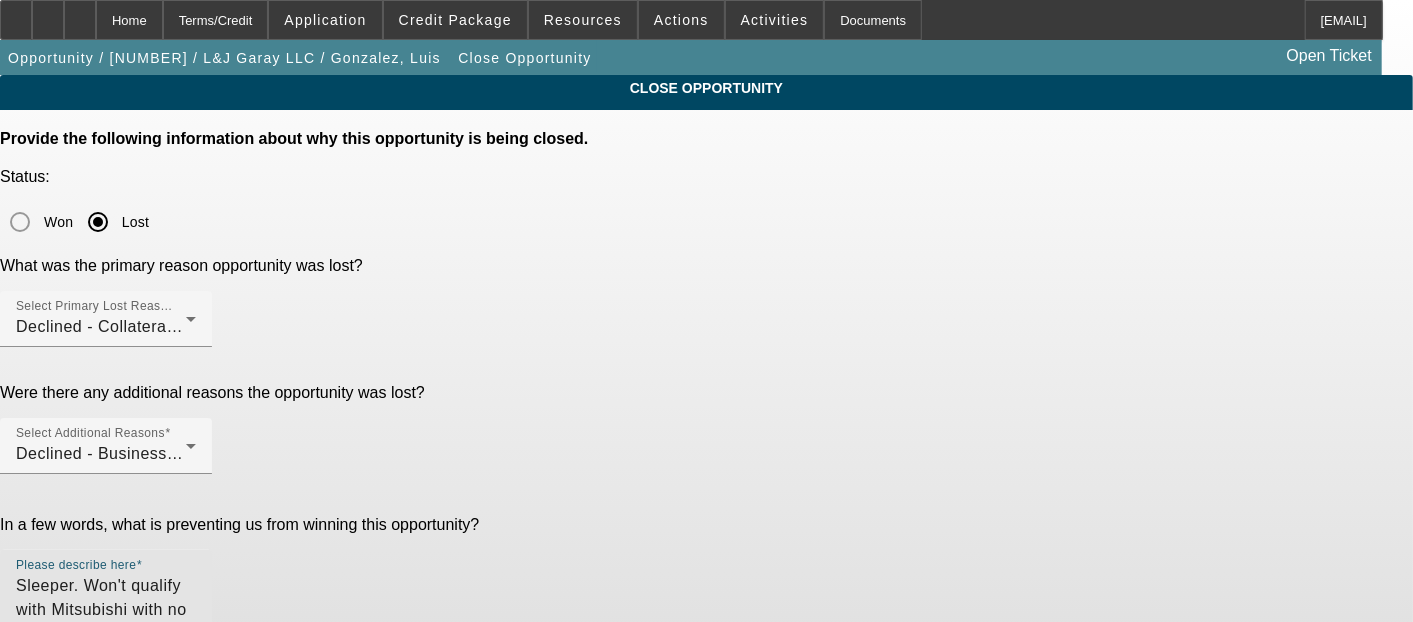 type on "Sleeper. Won't qualify with Mitsubishi with no paynet. Truck exceeds MNEF's 4 yr age requirement+ 350k miles requirement (2013 w/ 500k miles). Doesn't reach FinPac's 6 yr TIB." 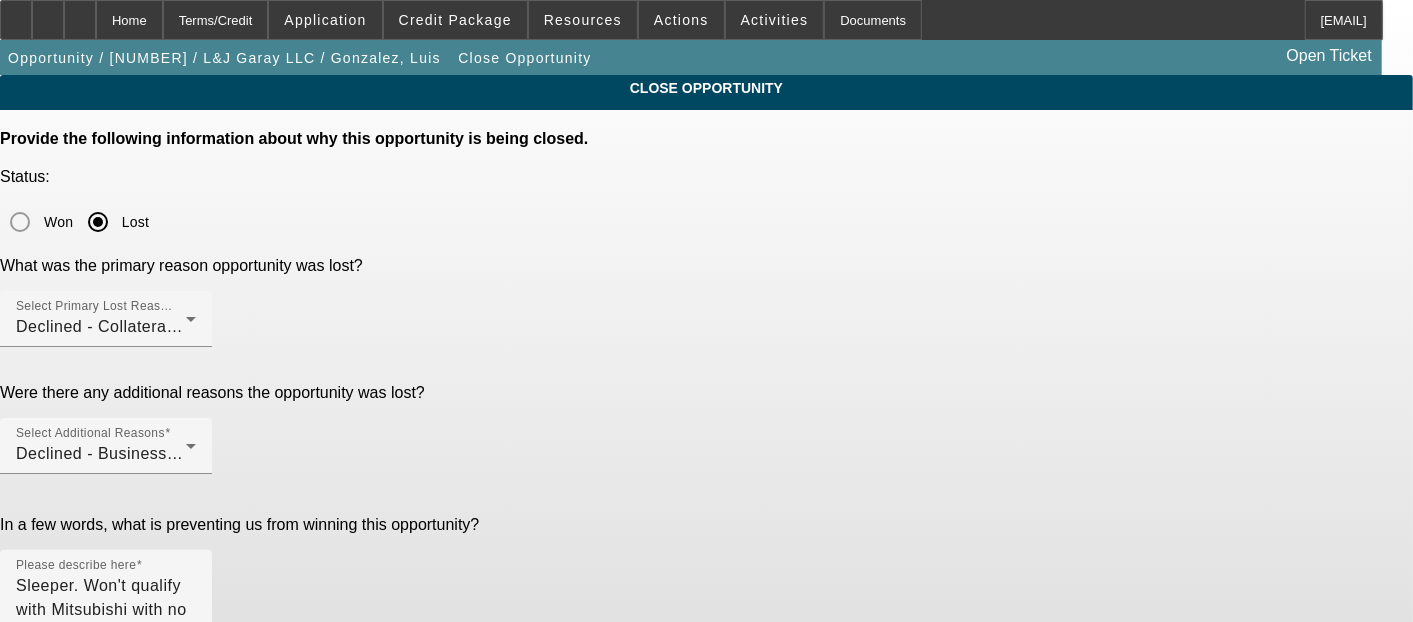 click on "Submit" 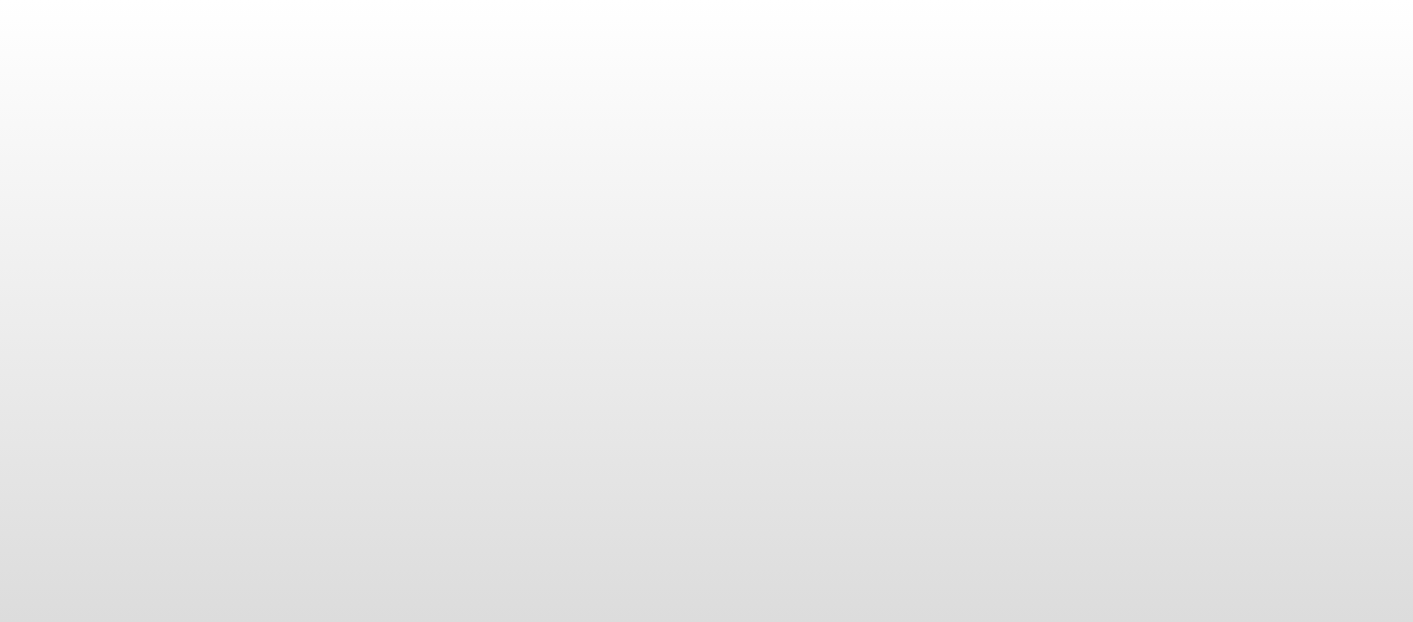scroll, scrollTop: 0, scrollLeft: 0, axis: both 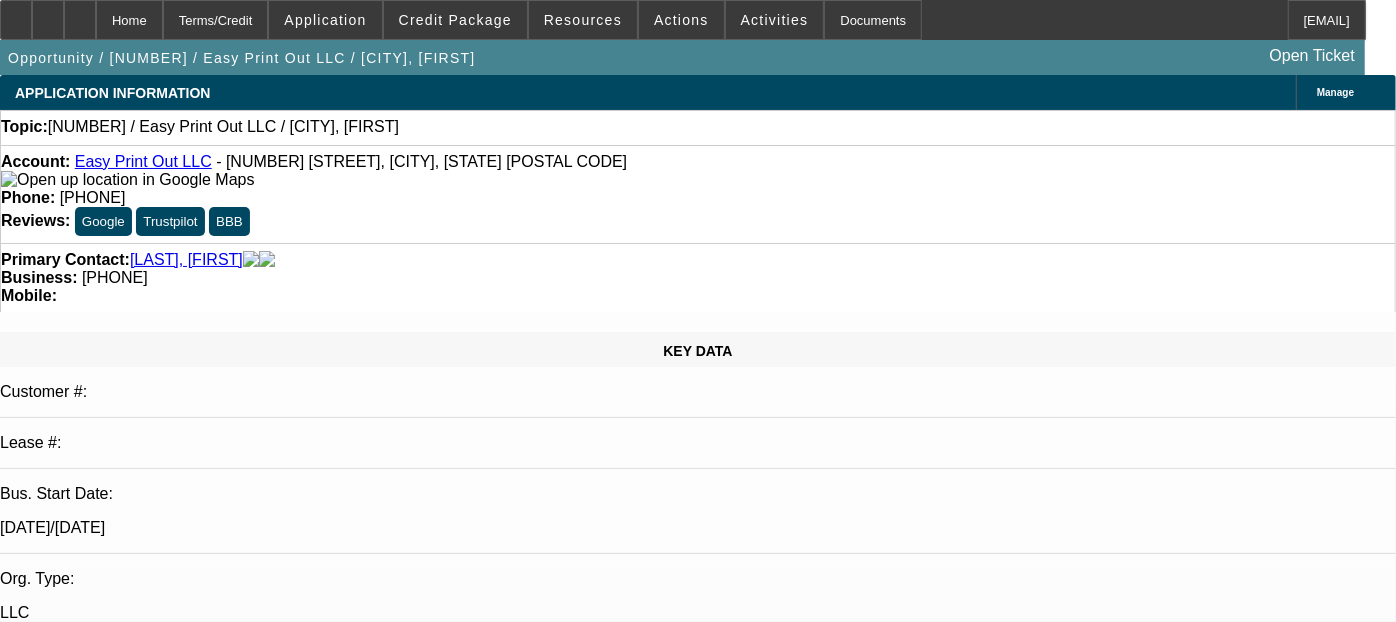 select on "0" 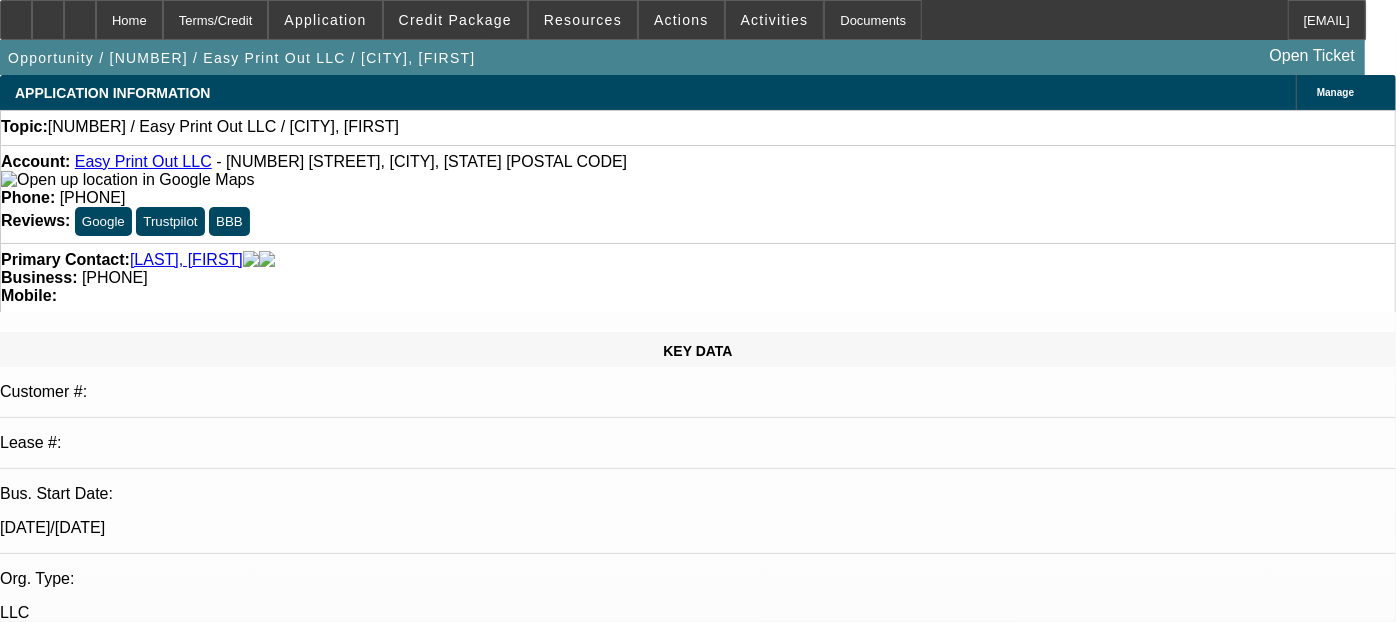 select on "1" 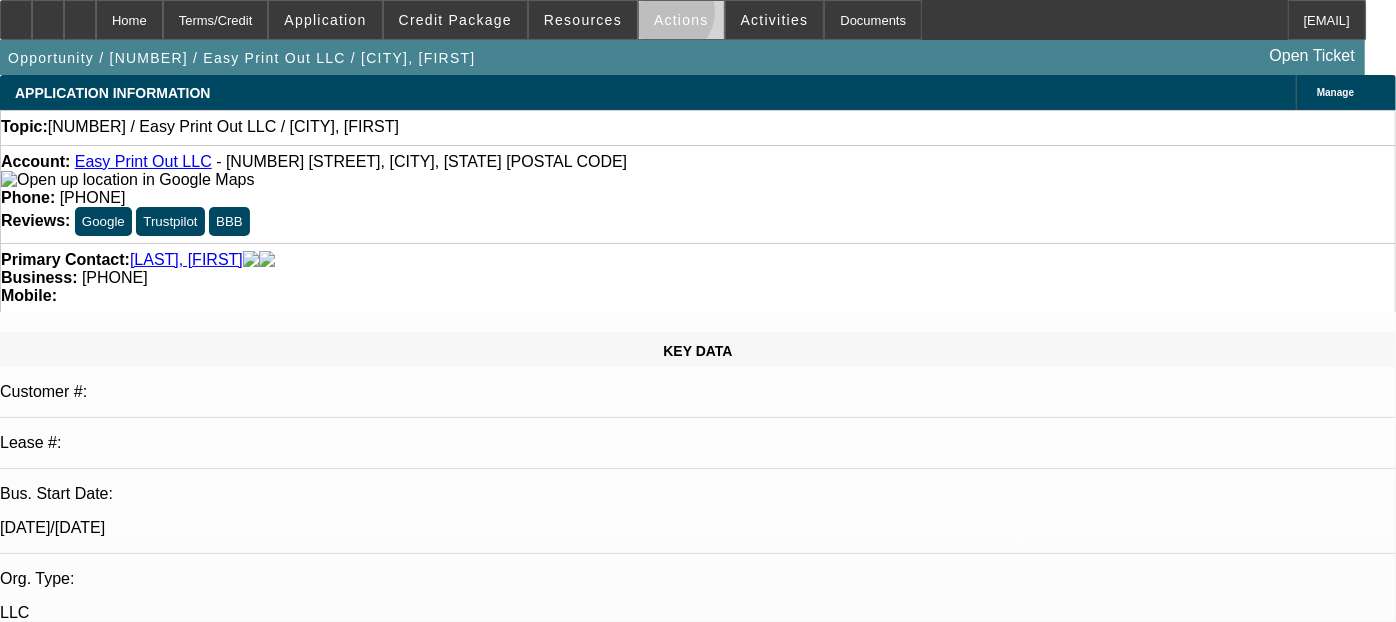 click on "Actions" at bounding box center [681, 20] 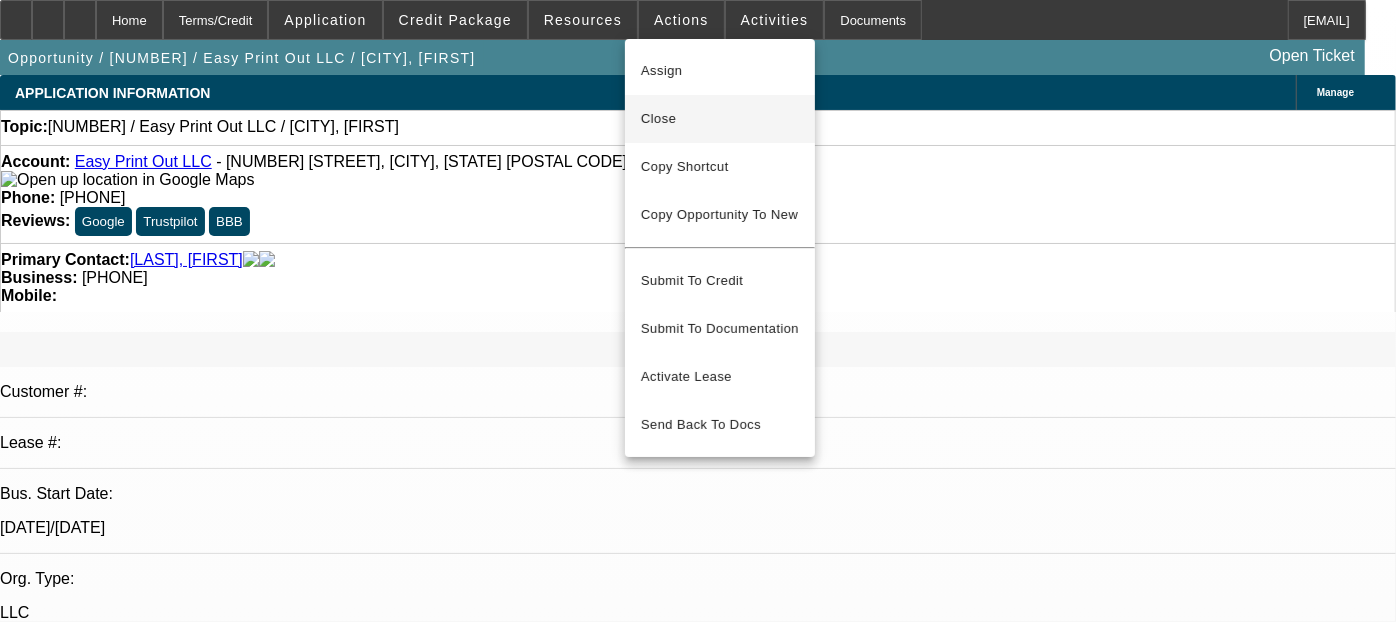 click on "Close" at bounding box center (720, 119) 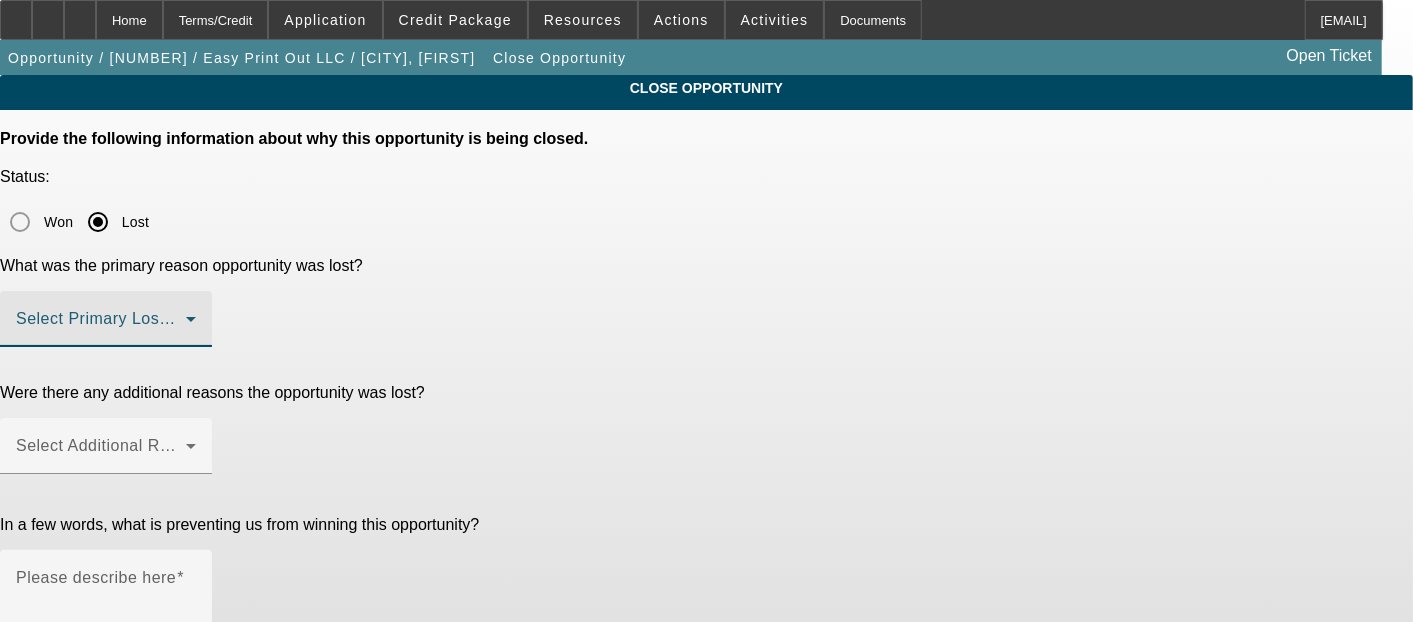 click at bounding box center [101, 327] 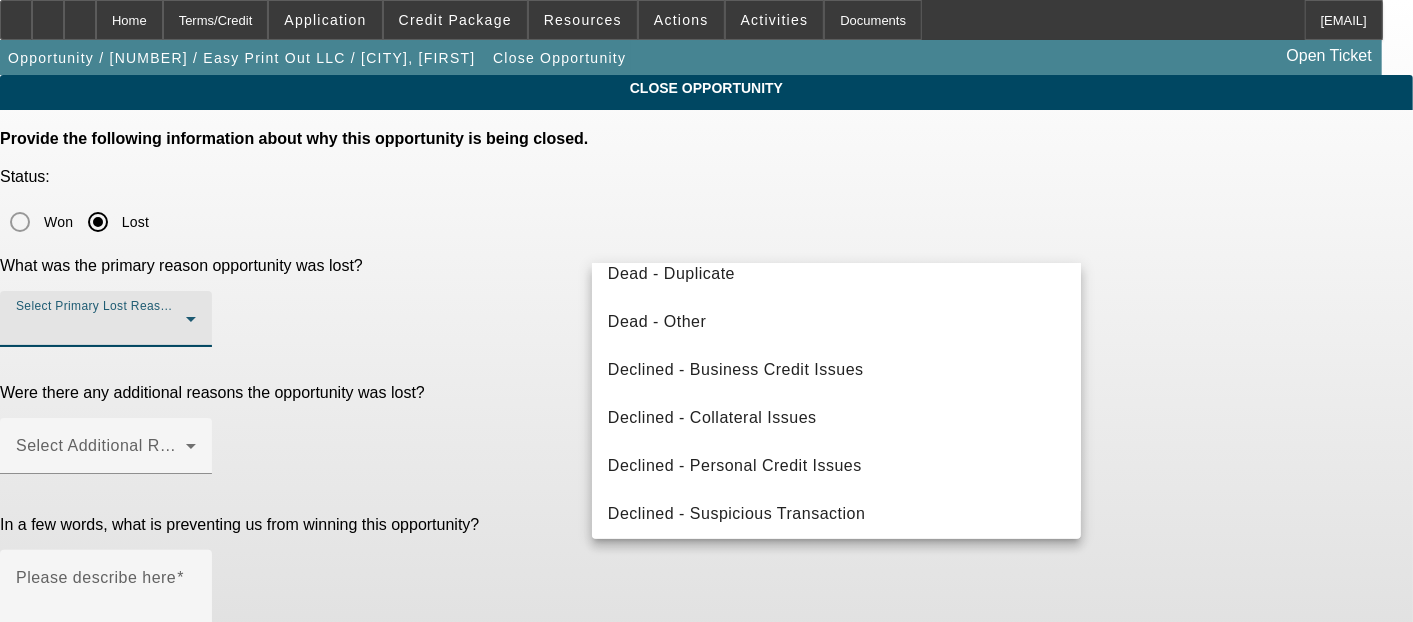scroll, scrollTop: 268, scrollLeft: 0, axis: vertical 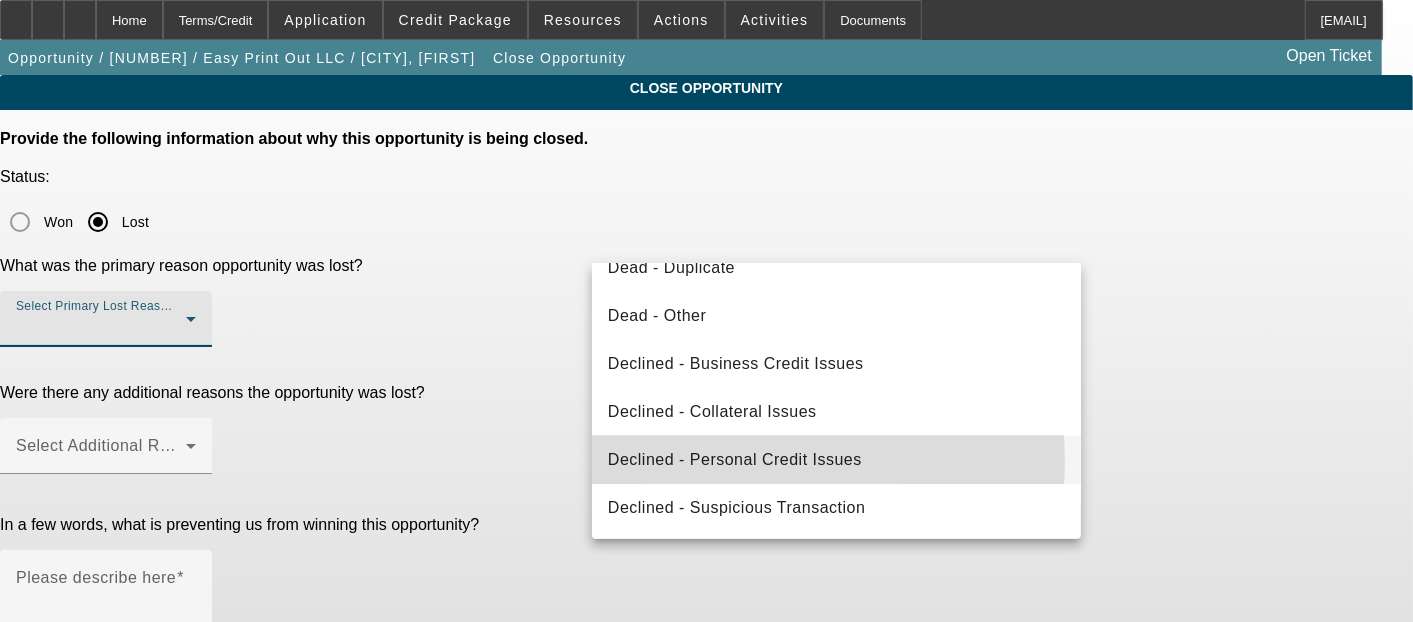 click on "Declined - Personal Credit Issues" at bounding box center [735, 460] 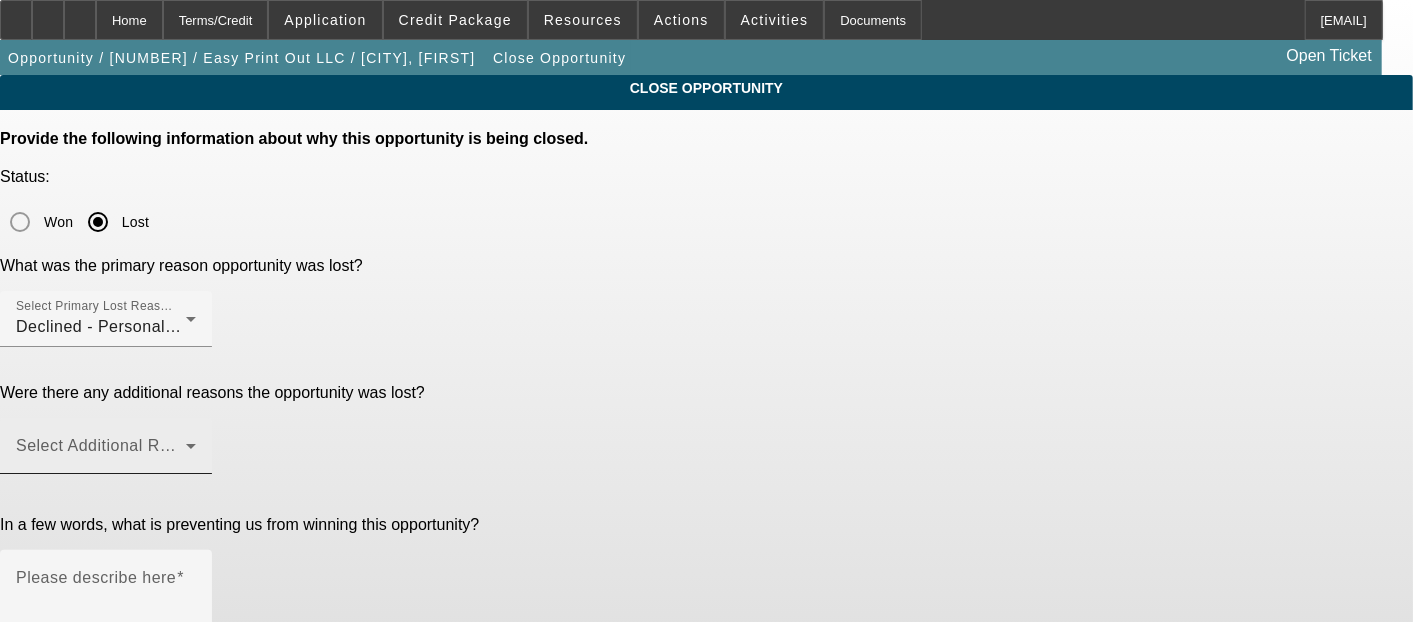 click on "Select Additional Reasons" at bounding box center (115, 445) 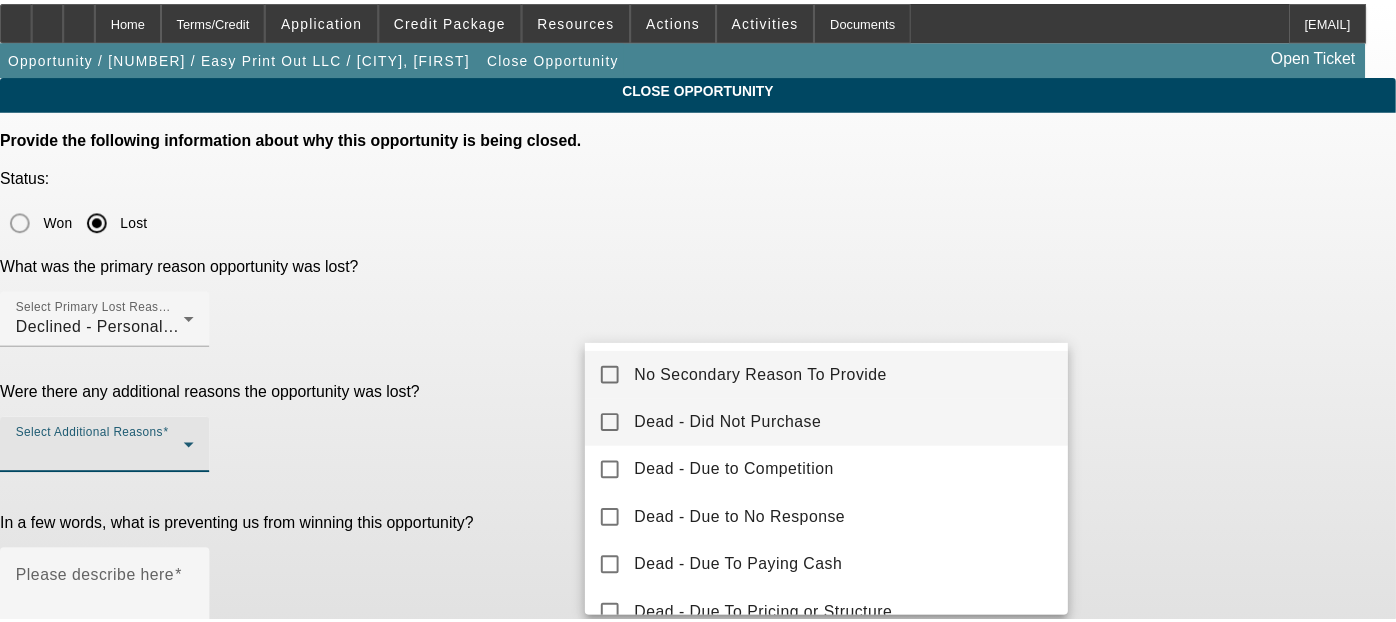 scroll, scrollTop: 221, scrollLeft: 0, axis: vertical 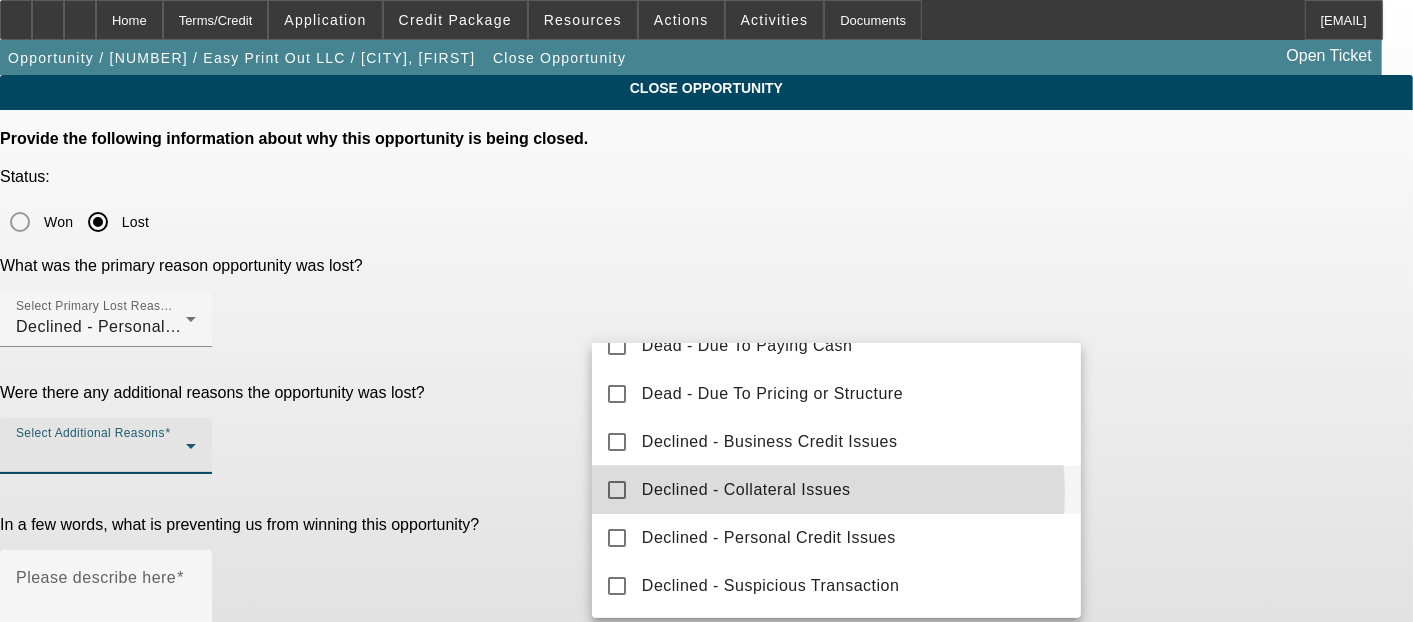 click on "Declined - Collateral Issues" at bounding box center [746, 490] 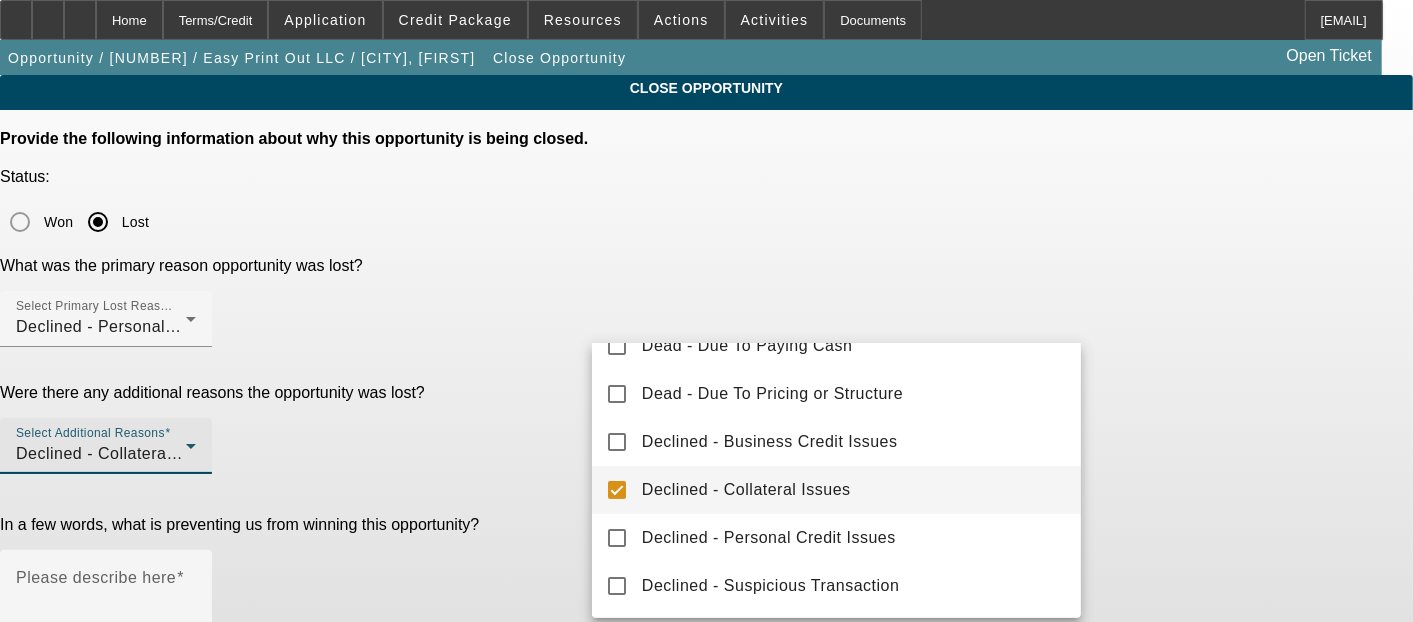 click at bounding box center [706, 311] 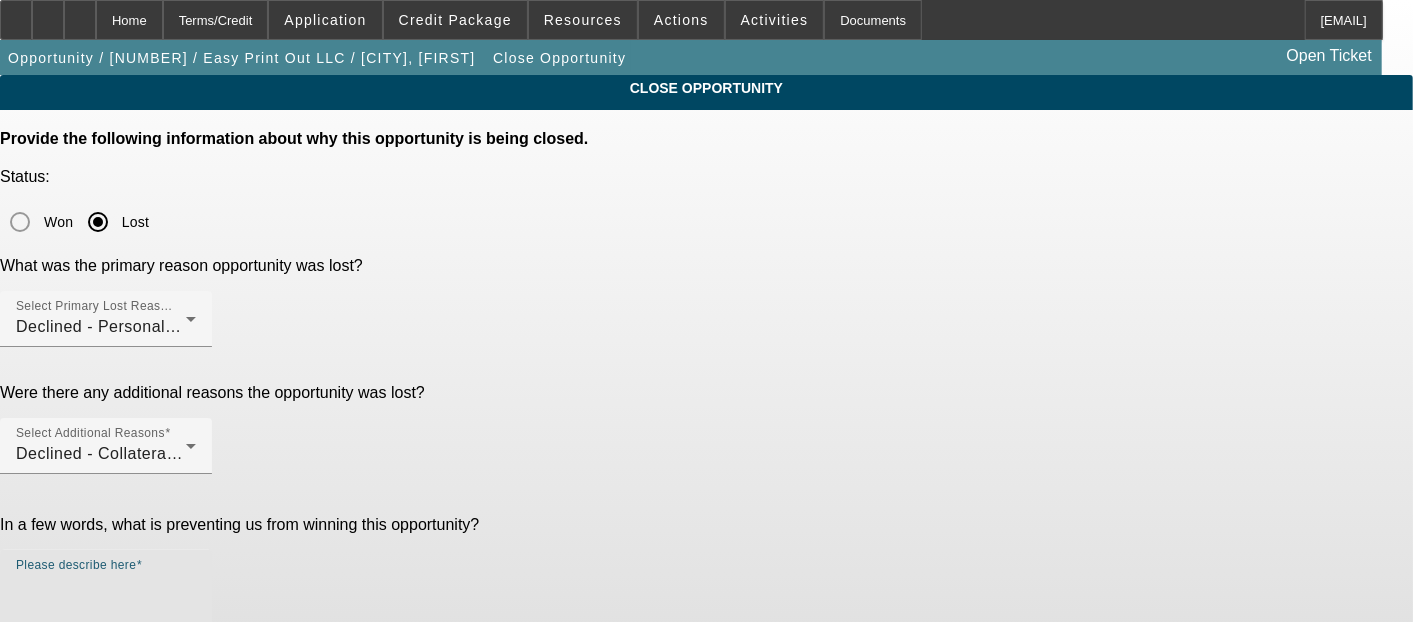 click on "Please describe here" at bounding box center (106, 622) 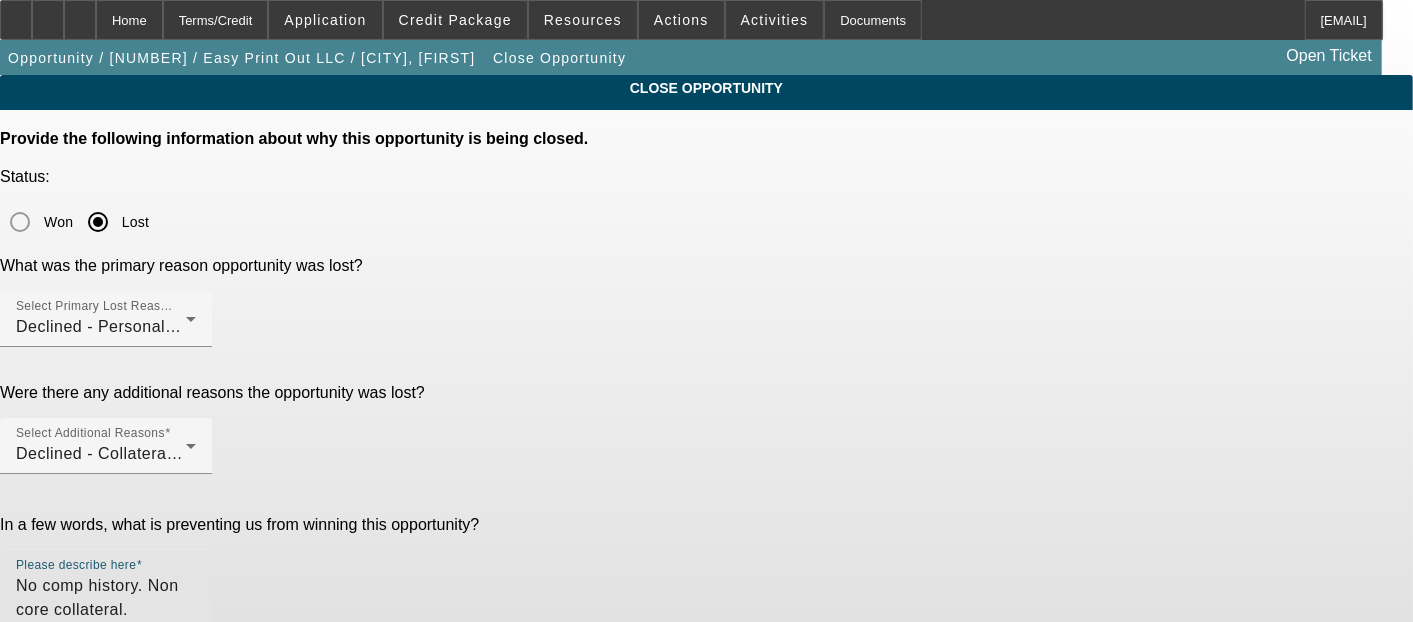 click on "No comp history. Non core collateral." at bounding box center (106, 622) 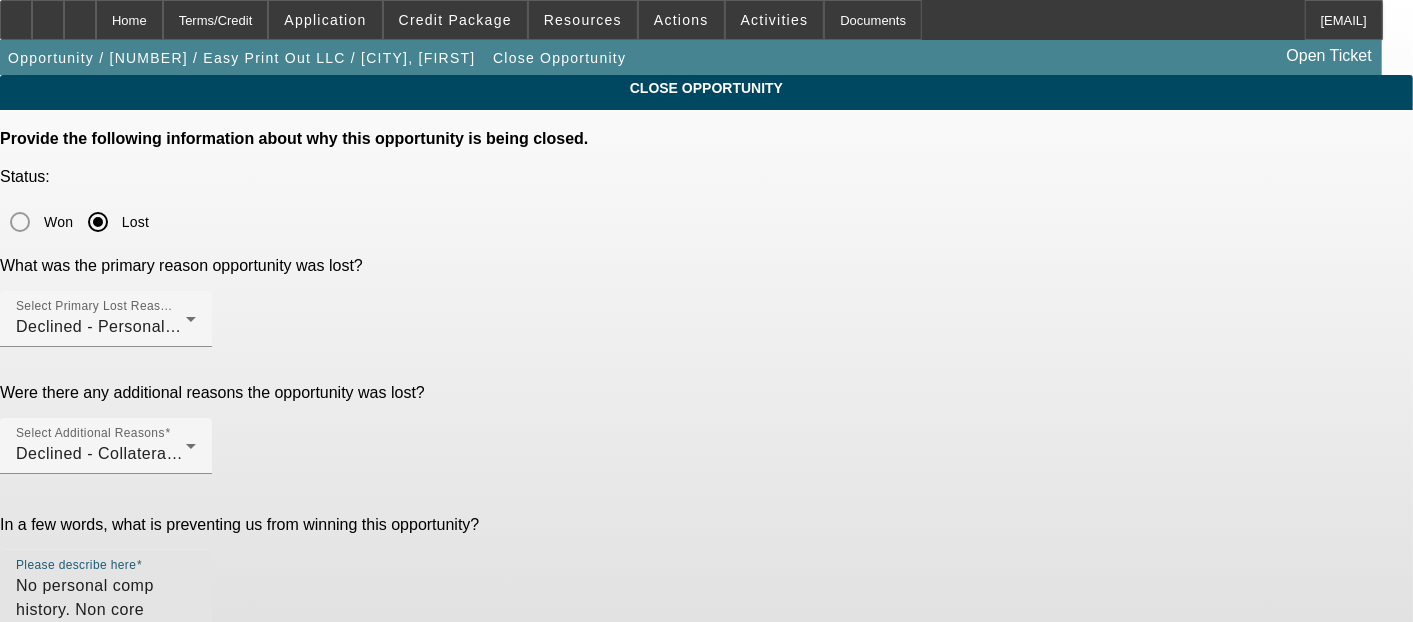 type on "No personal comp history. Non core collateral." 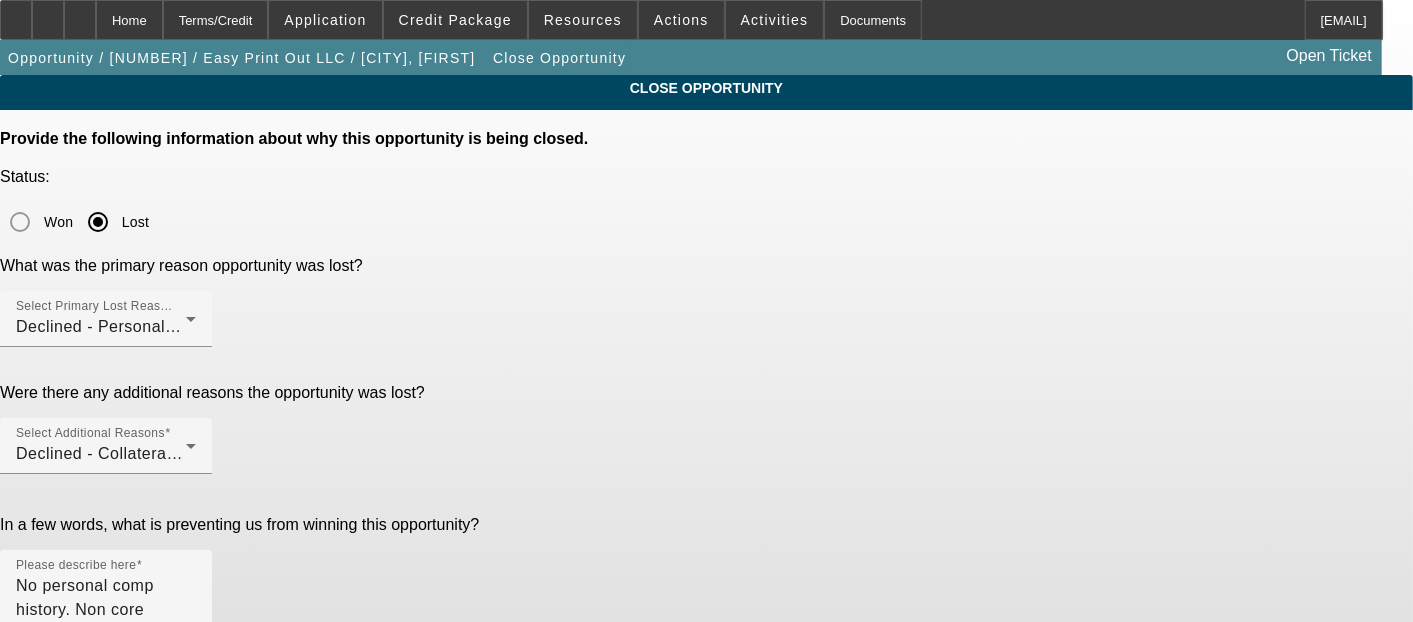 click on "Submit" 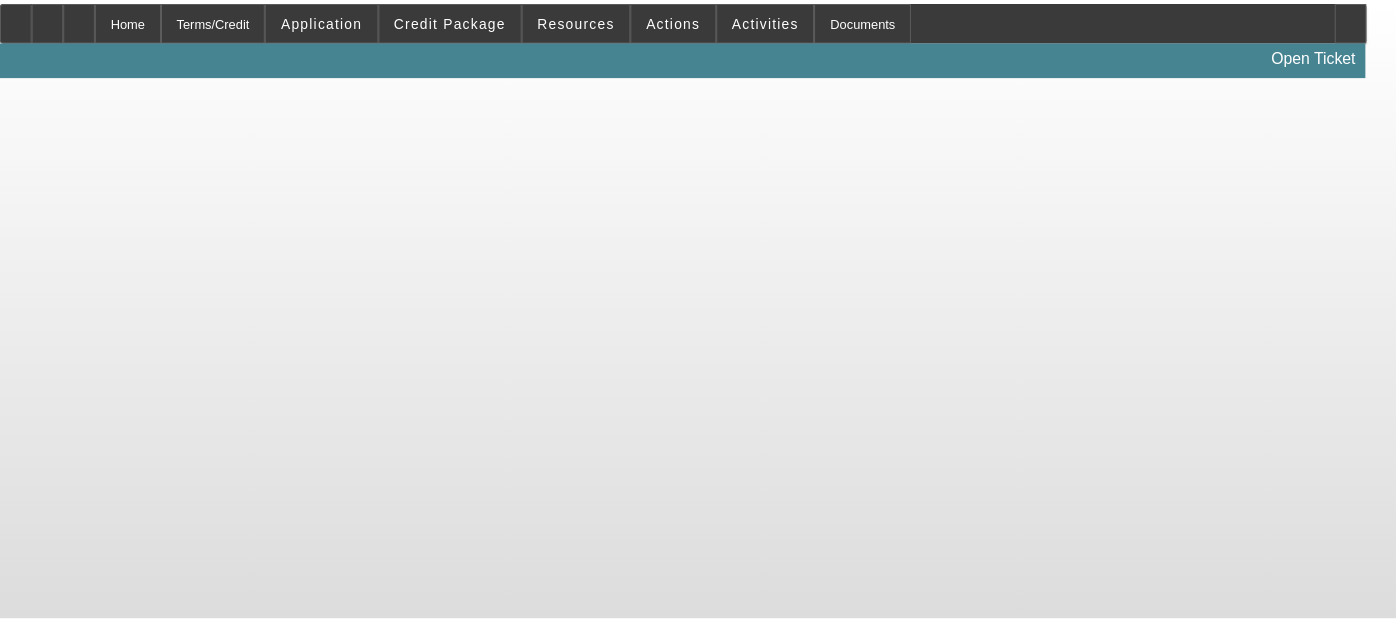 scroll, scrollTop: 0, scrollLeft: 0, axis: both 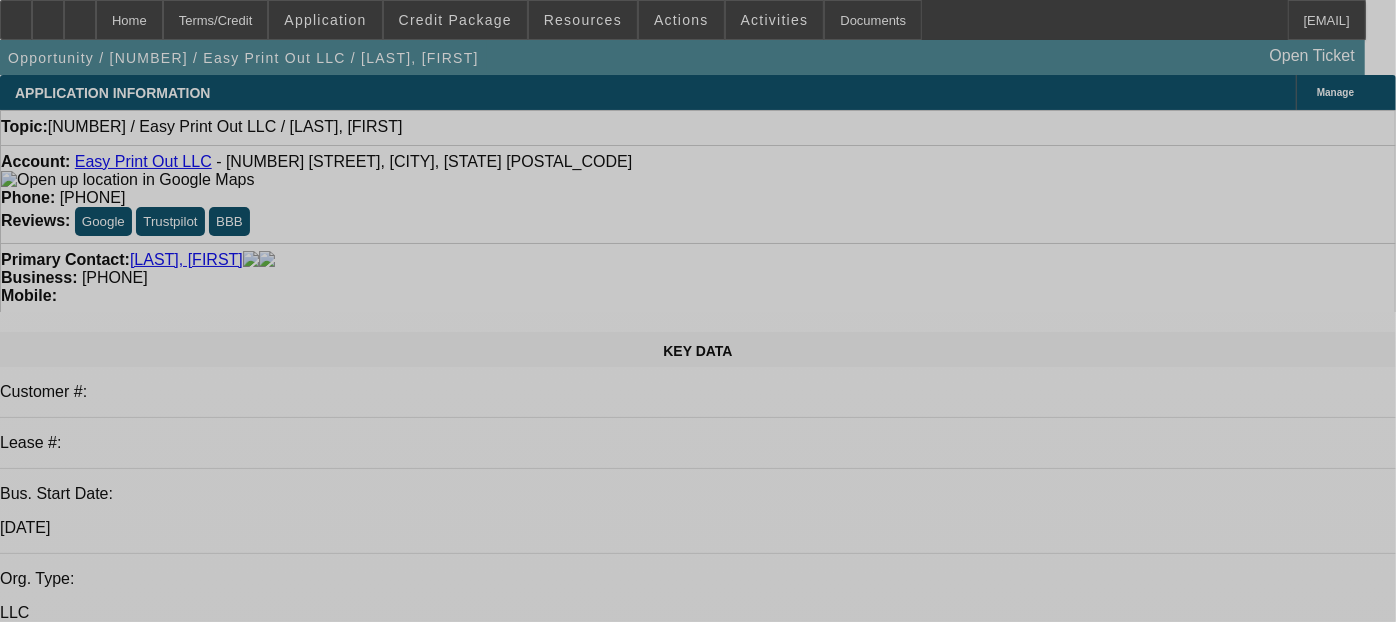 select on "0" 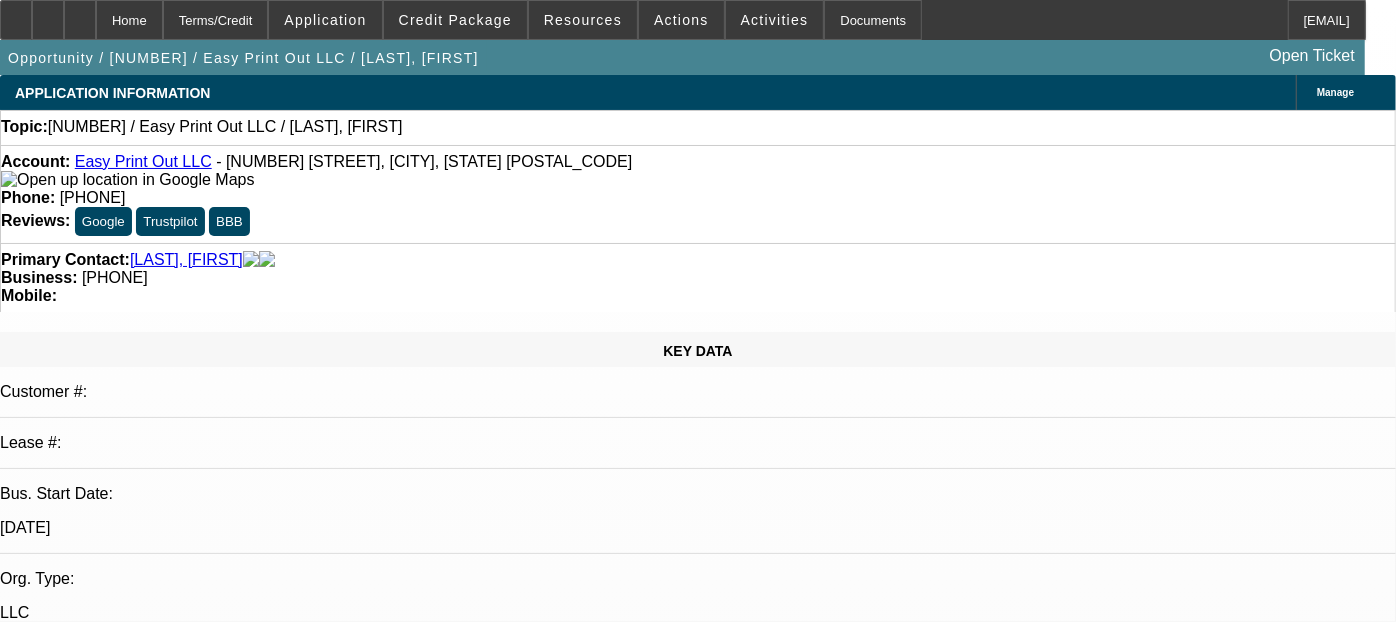 select on "2" 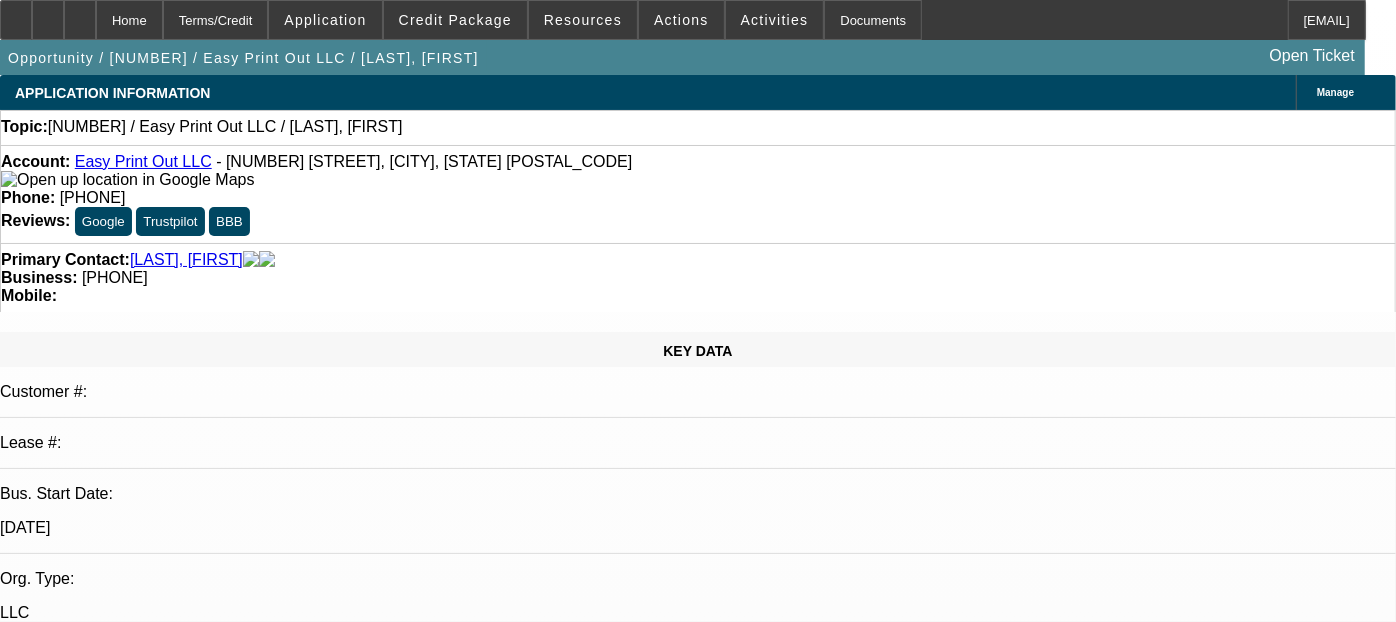 select on "4" 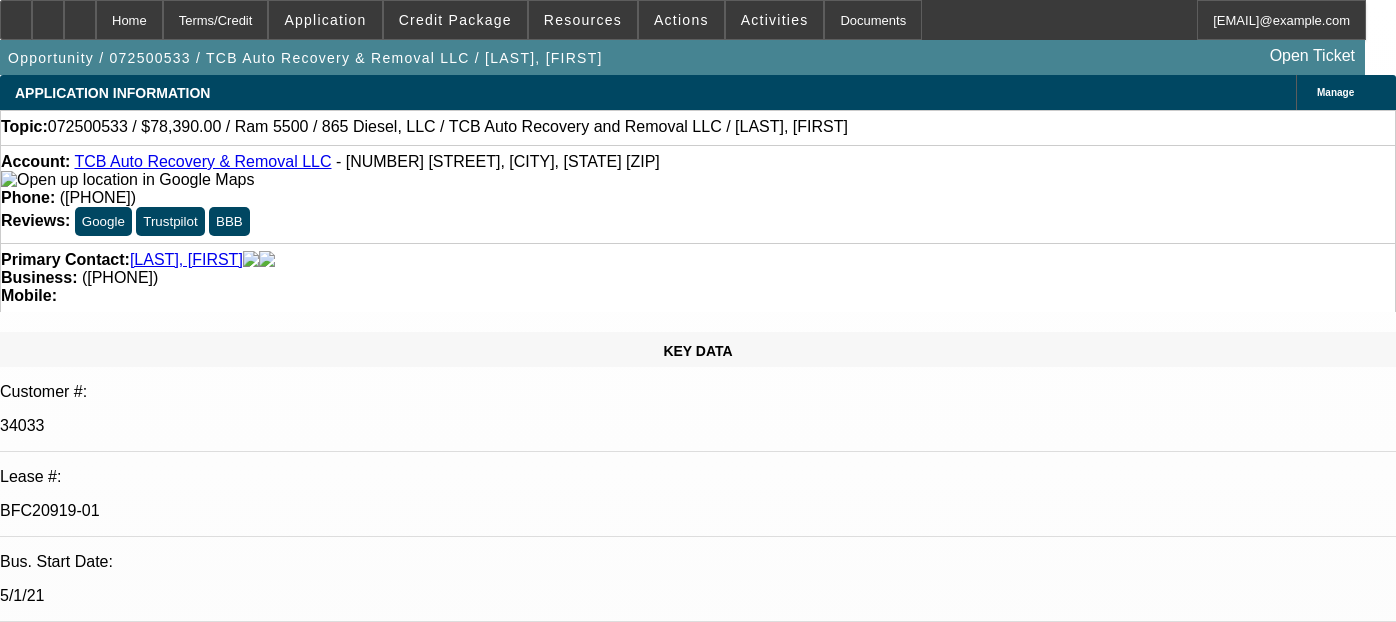 select on "0.1" 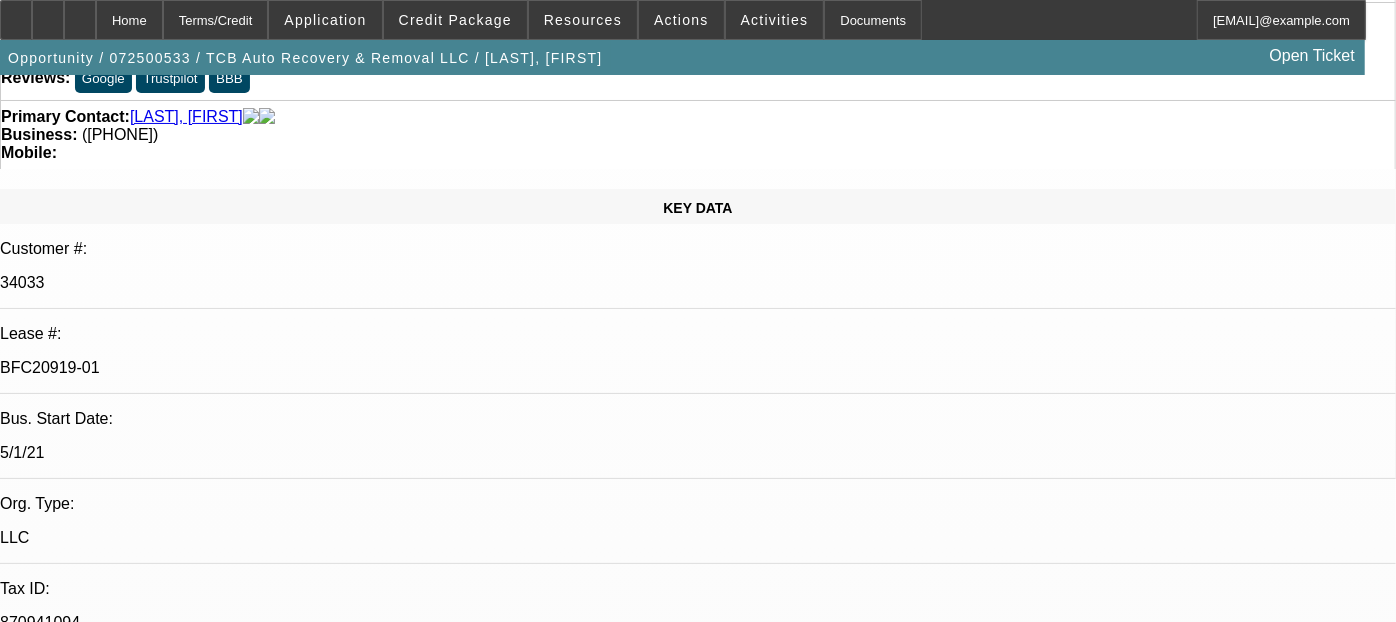 scroll, scrollTop: 0, scrollLeft: 0, axis: both 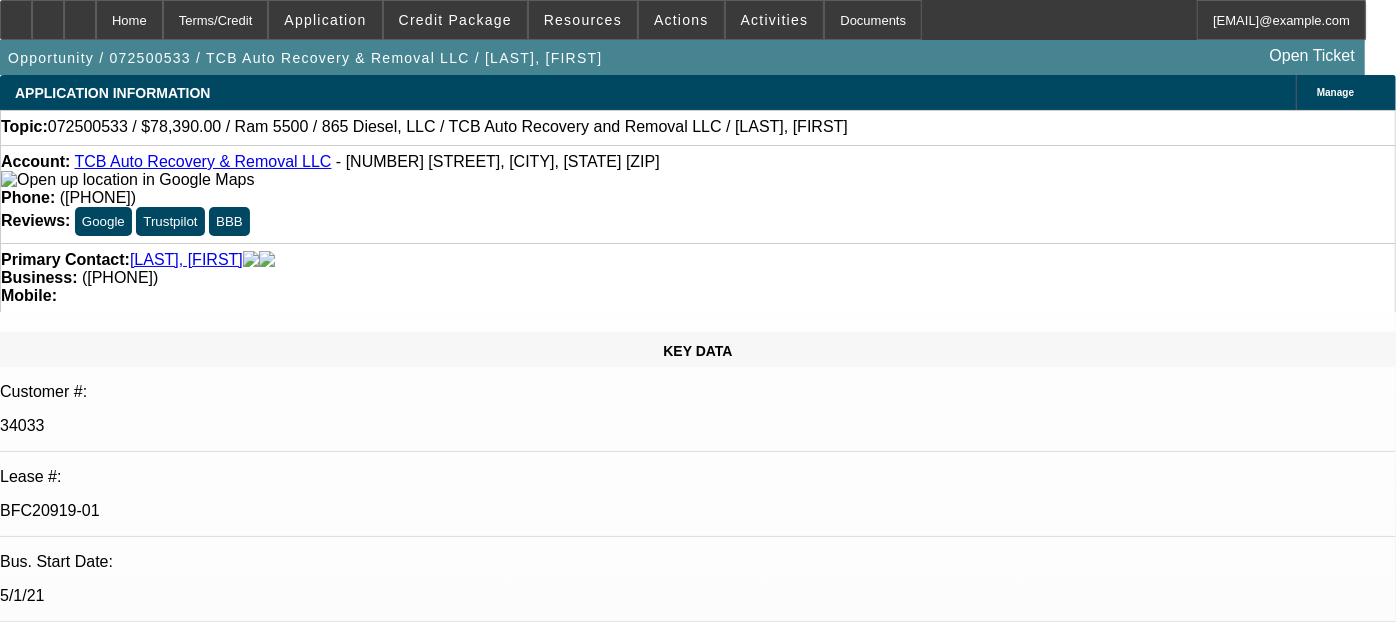 click on "08/04/2025 12:00 AM" at bounding box center [76, 3031] 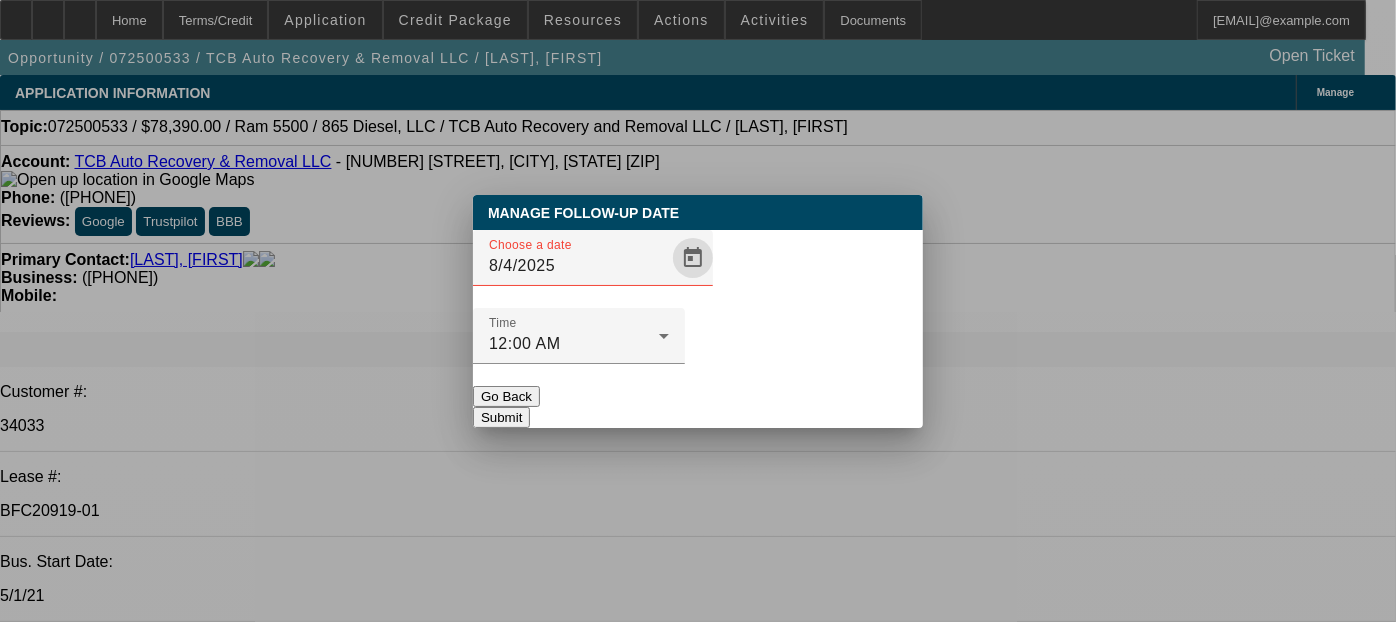 click at bounding box center (693, 258) 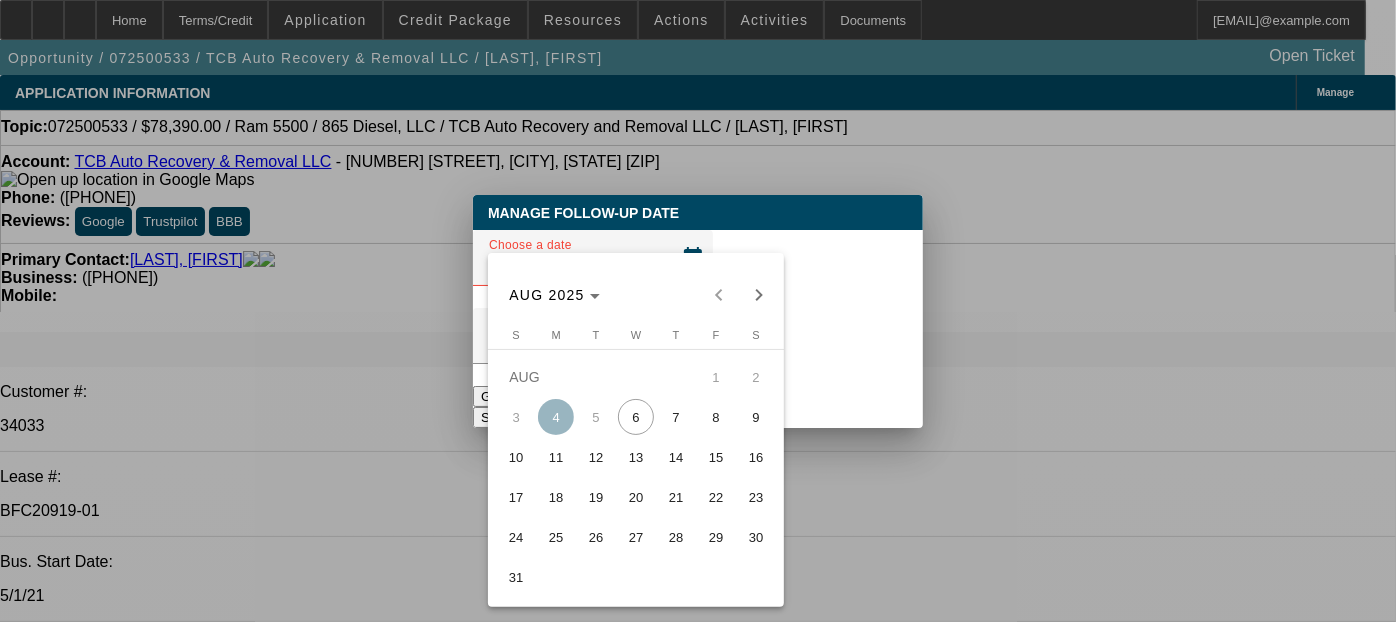 click on "8" at bounding box center (716, 417) 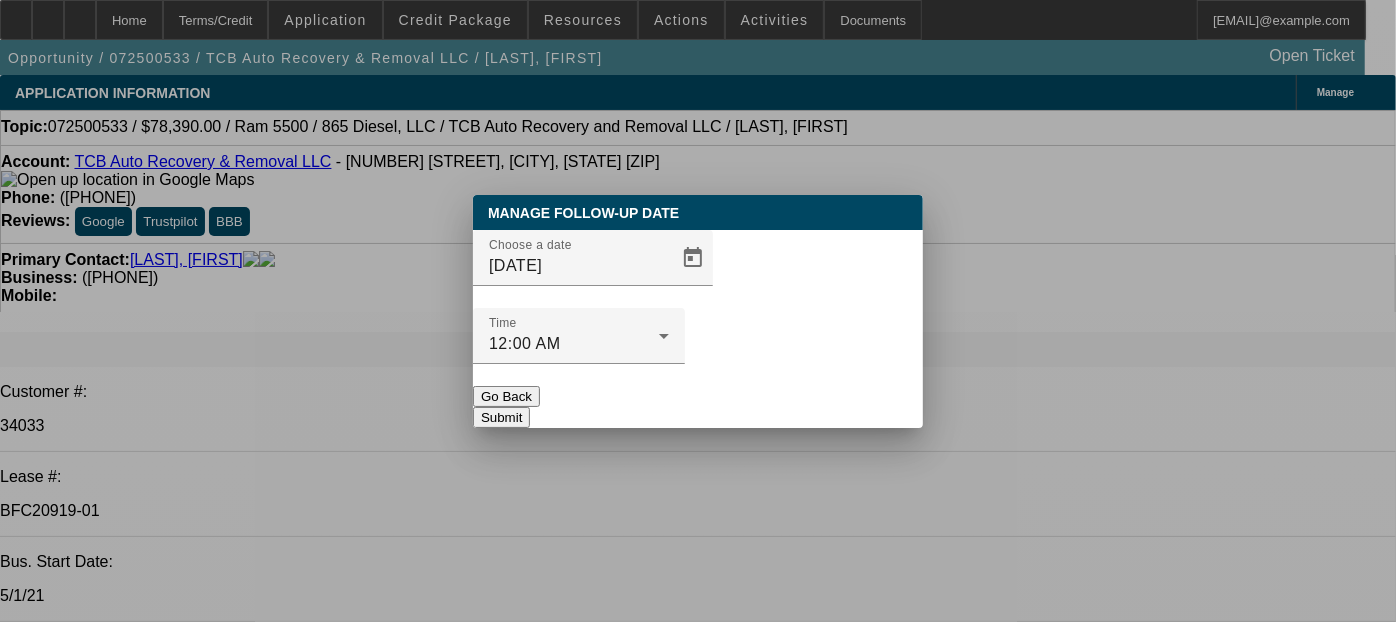 click on "Submit" at bounding box center [501, 417] 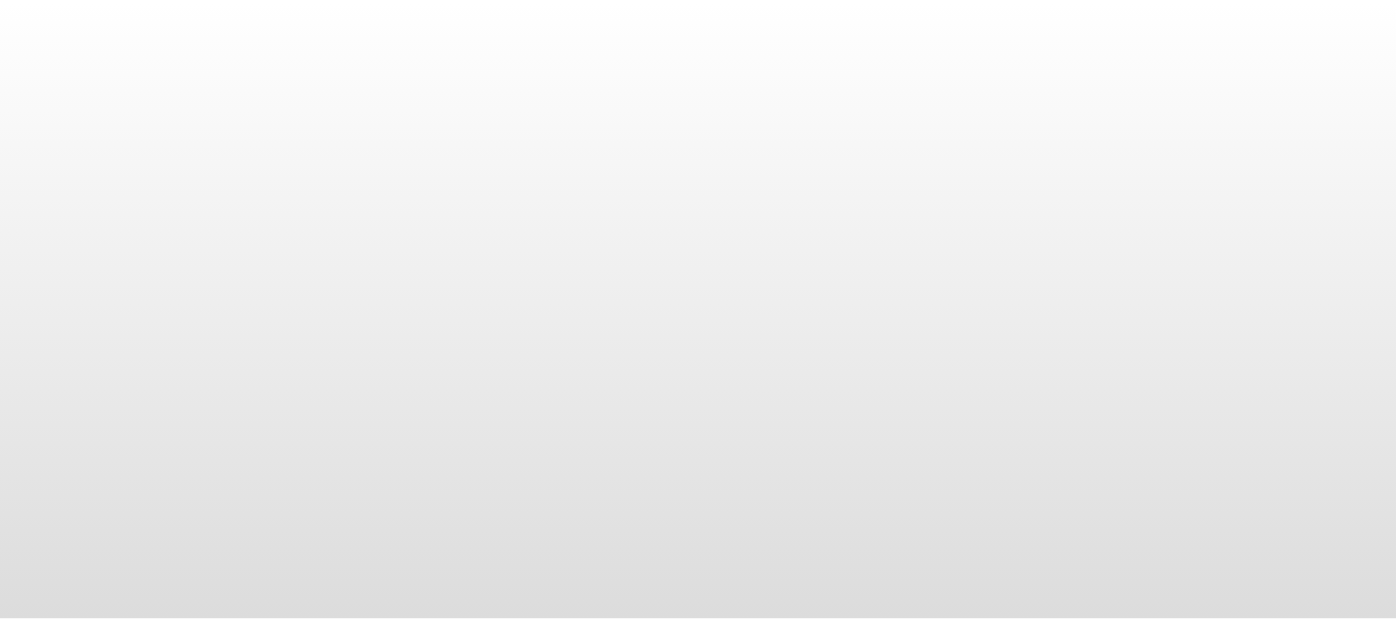 scroll, scrollTop: 0, scrollLeft: 0, axis: both 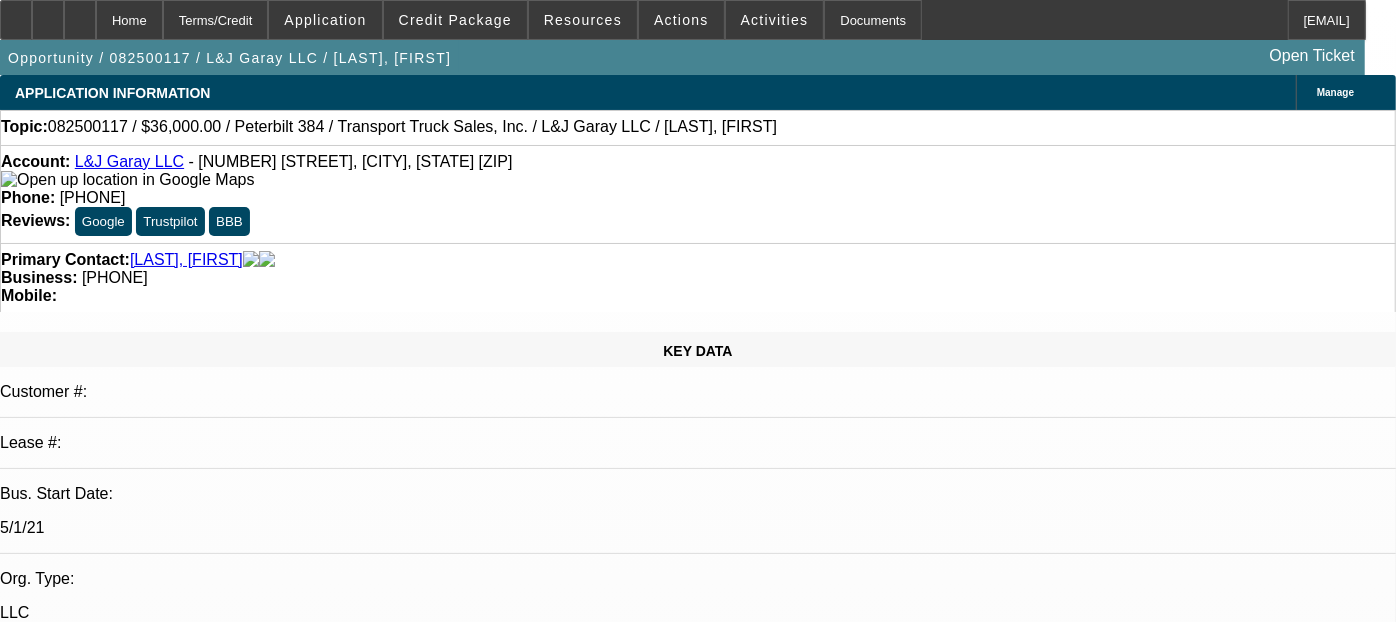 select on "0" 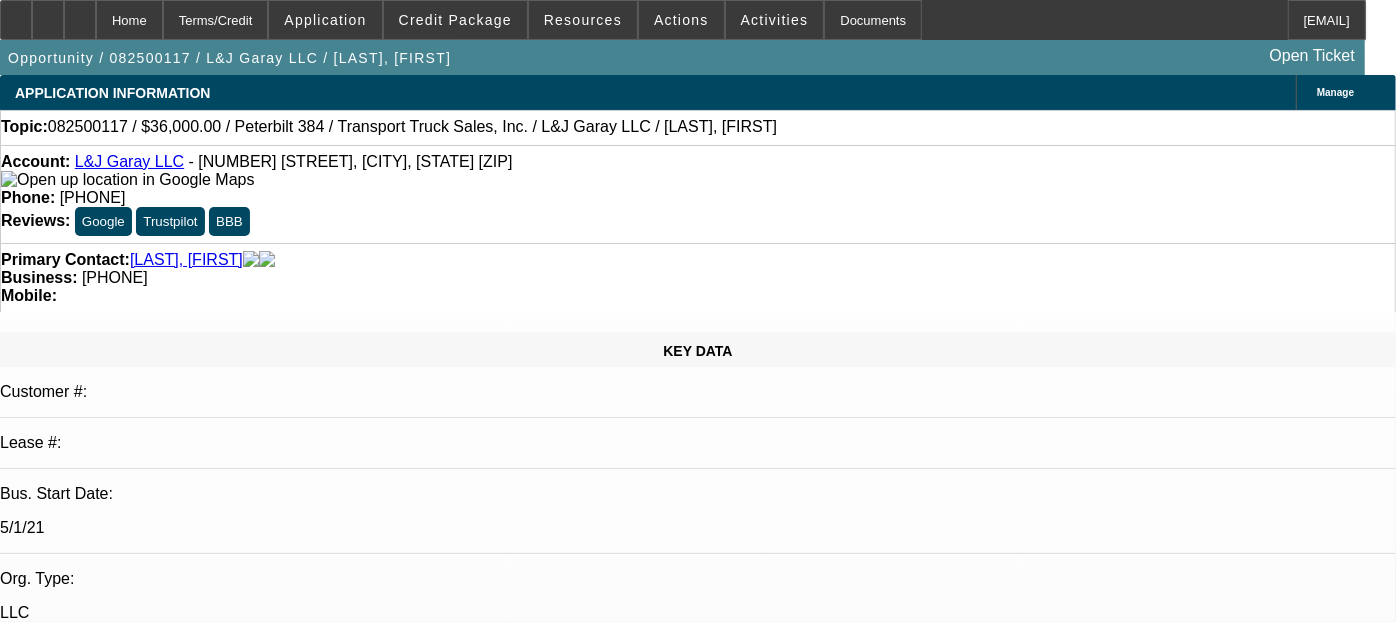 select on "1" 